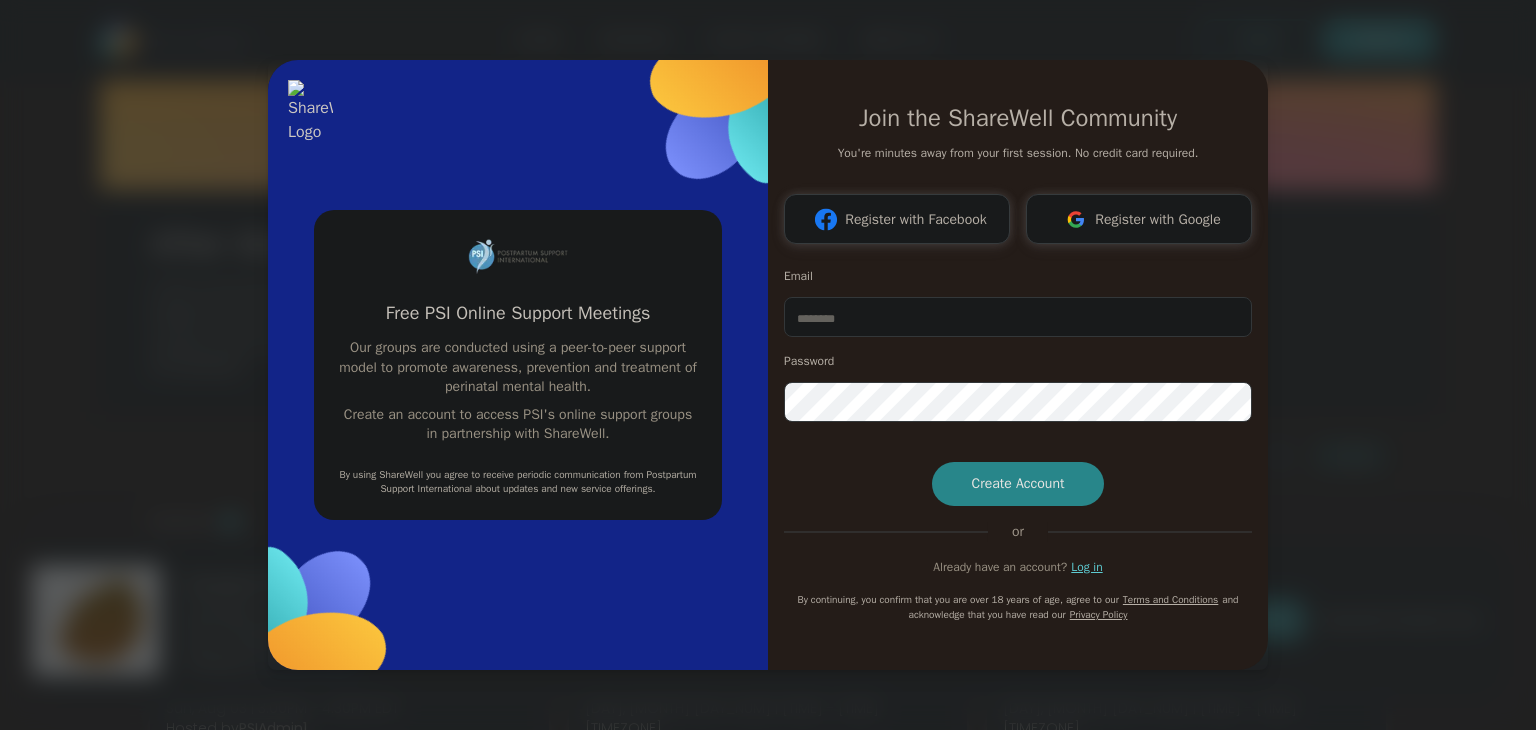 scroll, scrollTop: 0, scrollLeft: 0, axis: both 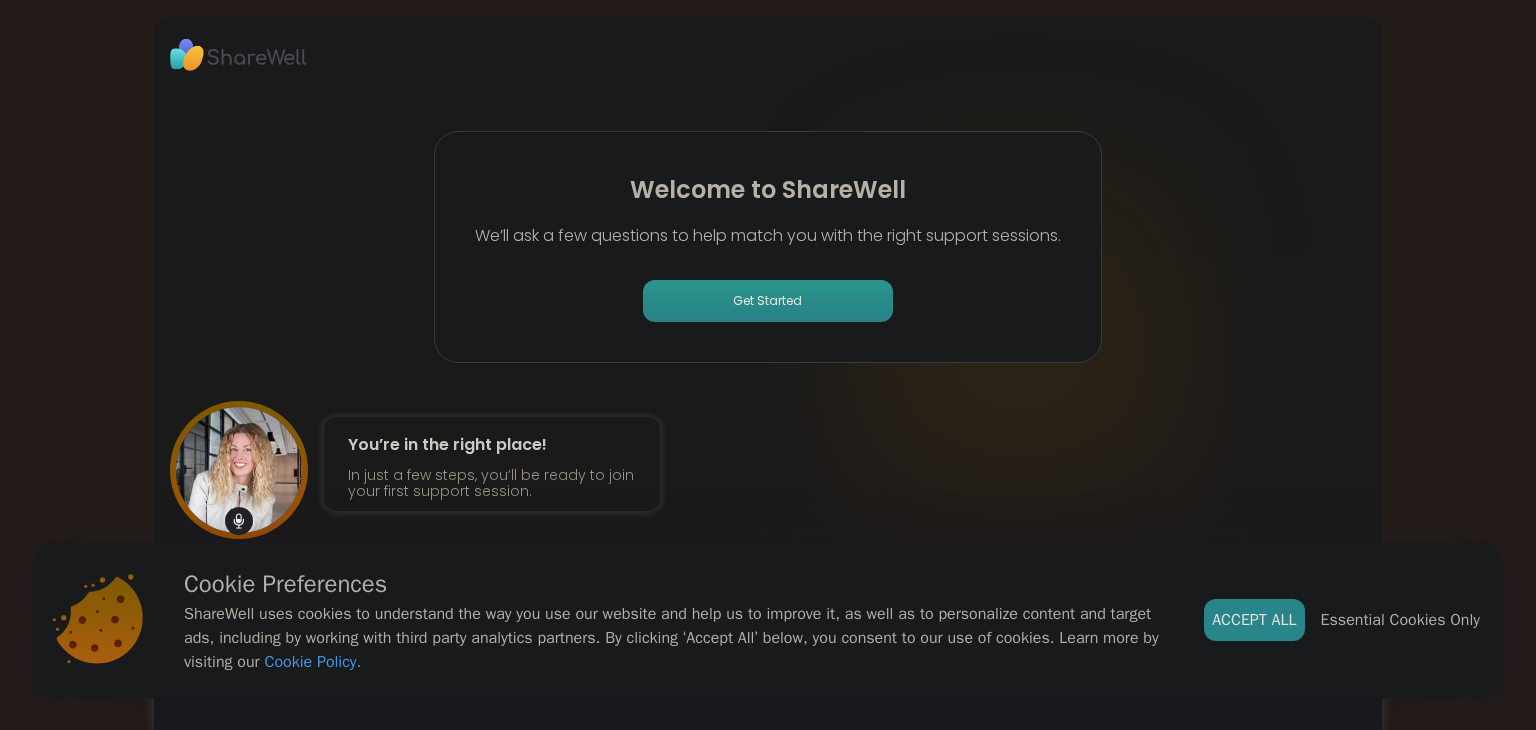 click on "Get Started" at bounding box center [768, 301] 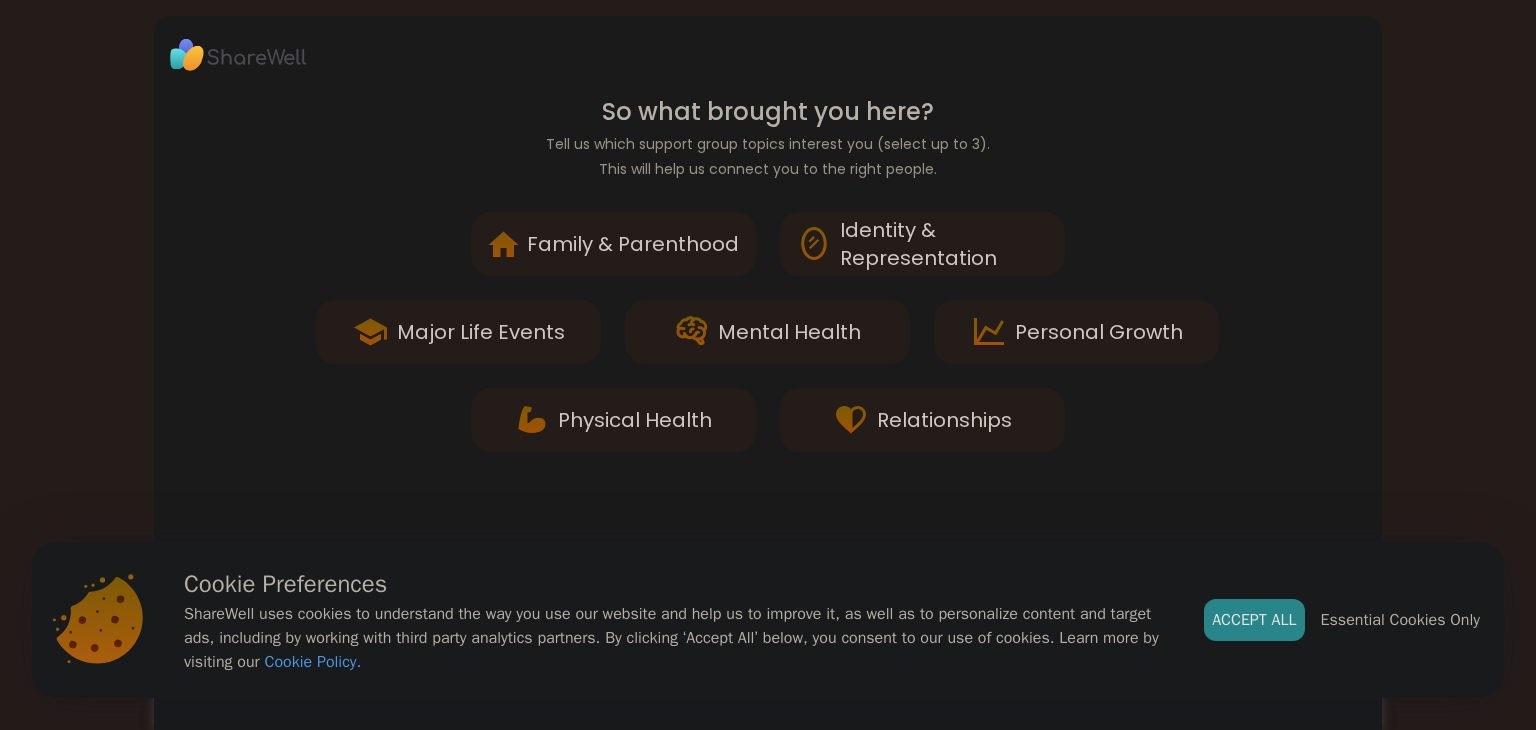 click on "Mental Health" at bounding box center [789, 332] 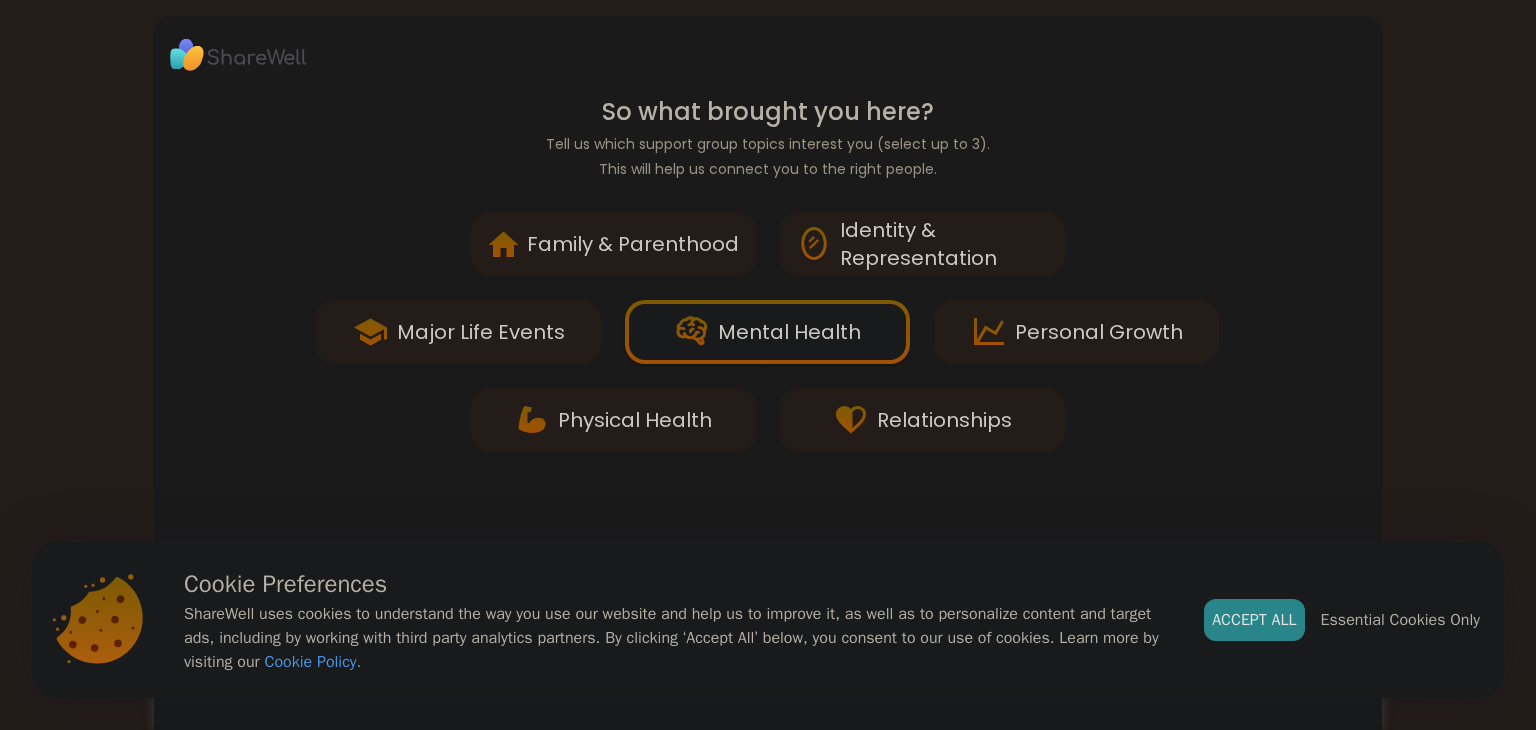 click on "Identity & Representation" at bounding box center [944, 244] 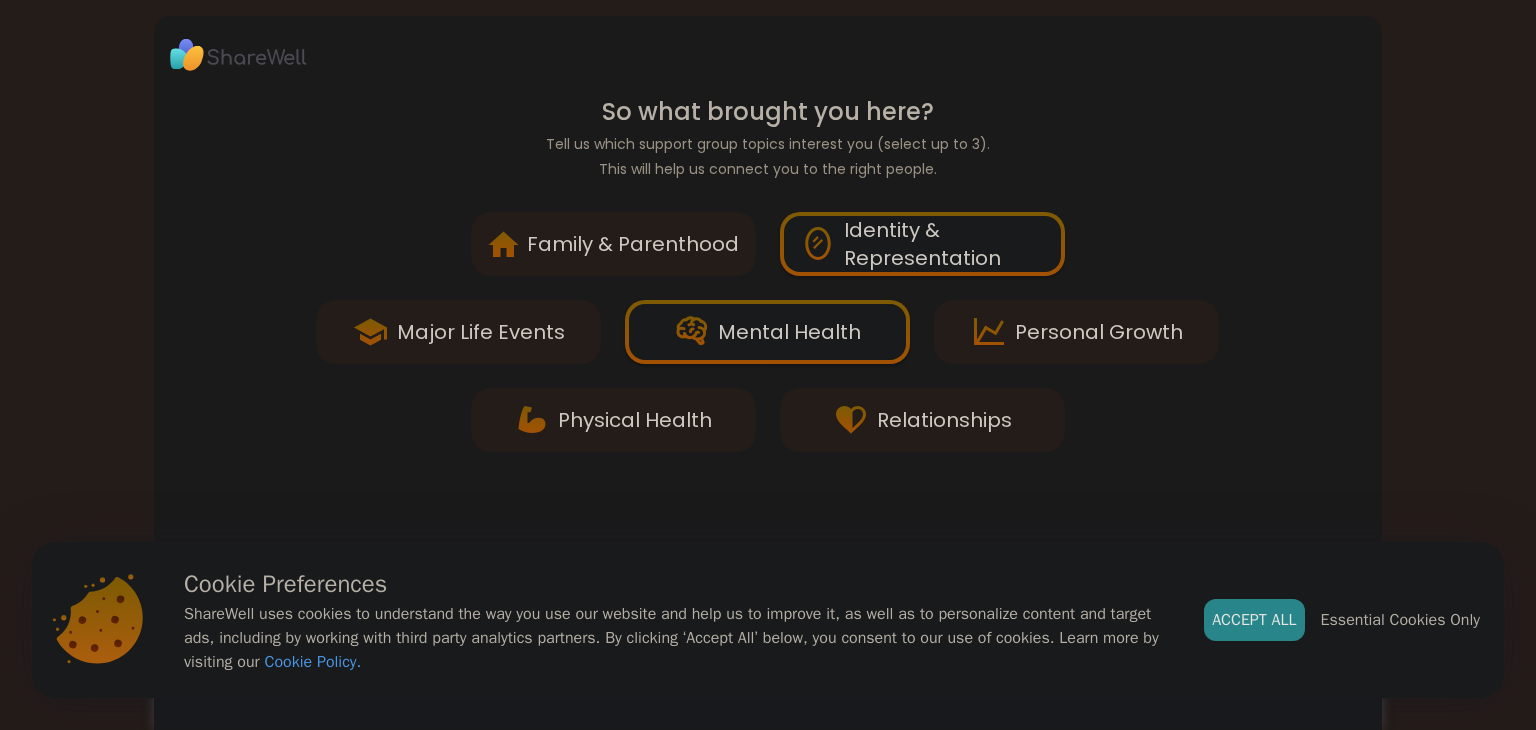 click on "Personal Growth" at bounding box center (1099, 332) 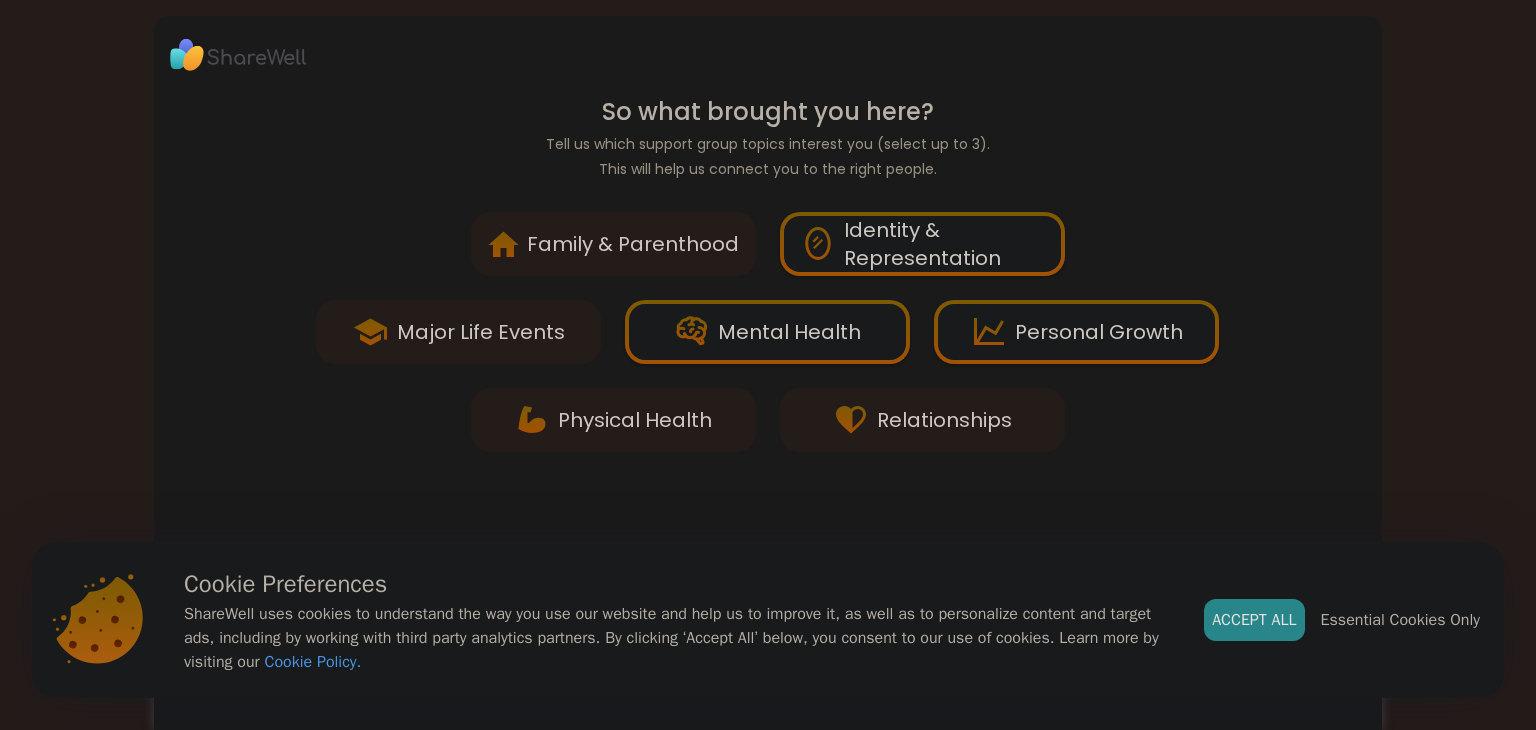click on "Relationships" at bounding box center (944, 420) 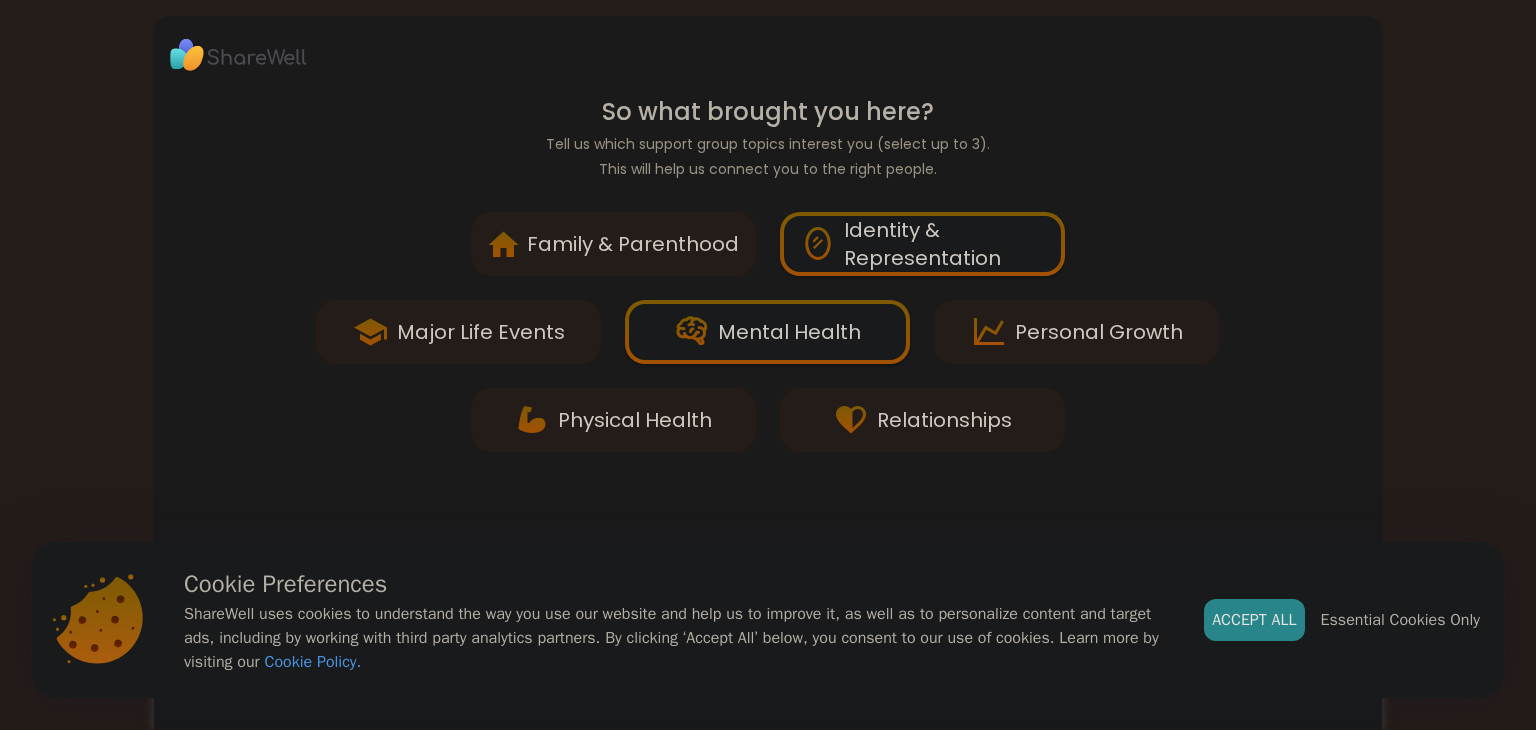 click on "Major Life Events" at bounding box center [481, 332] 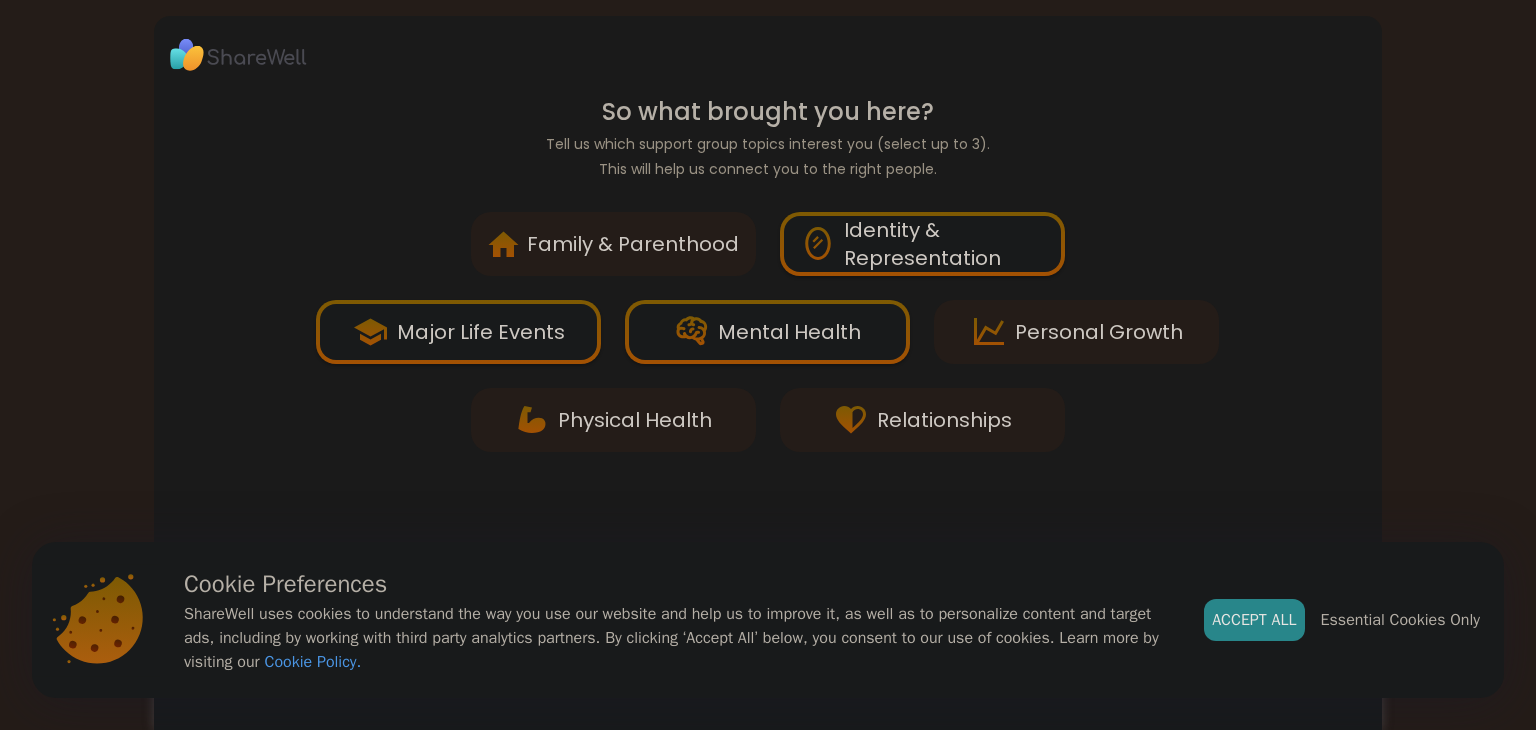 click on "Identity & Representation" at bounding box center (944, 244) 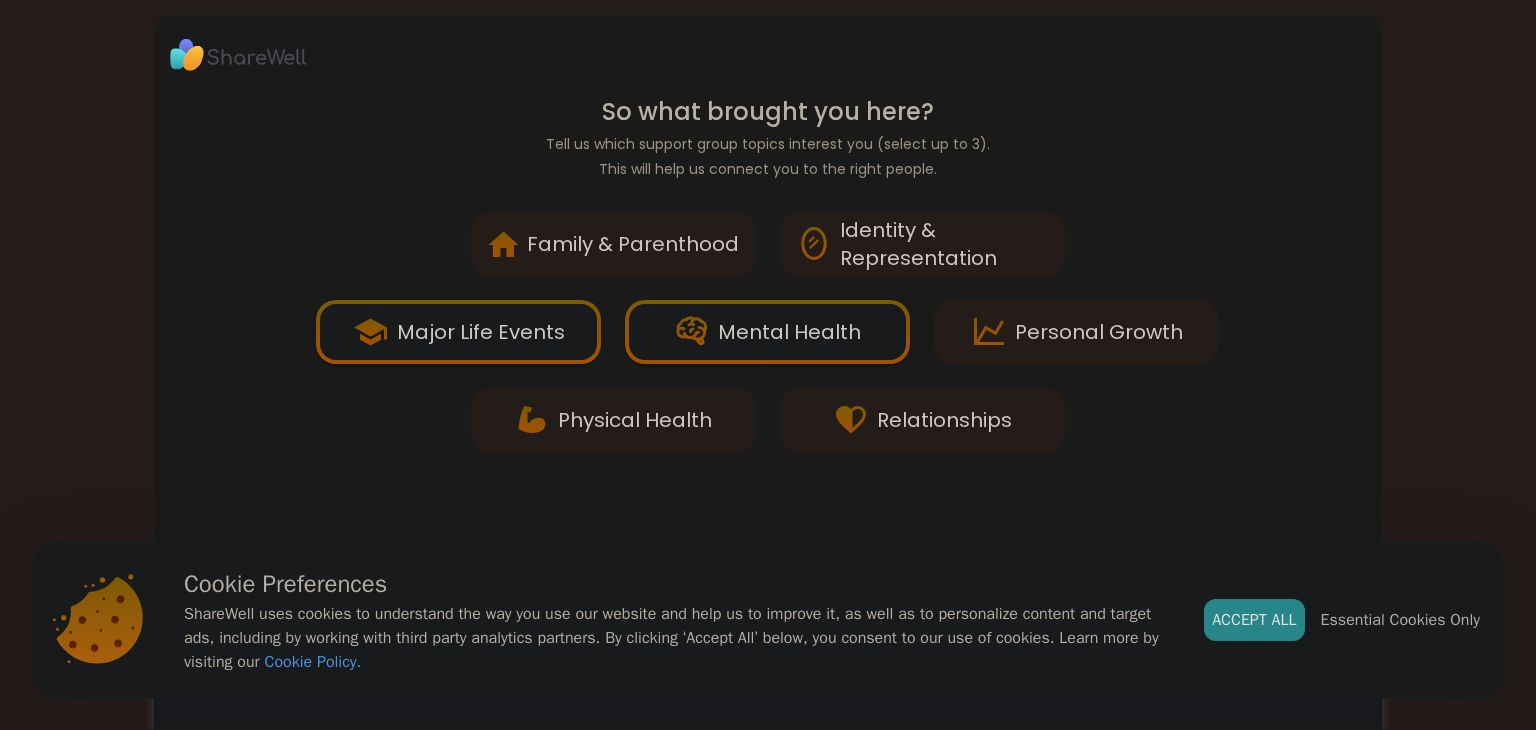 click on "Relationships" at bounding box center (944, 420) 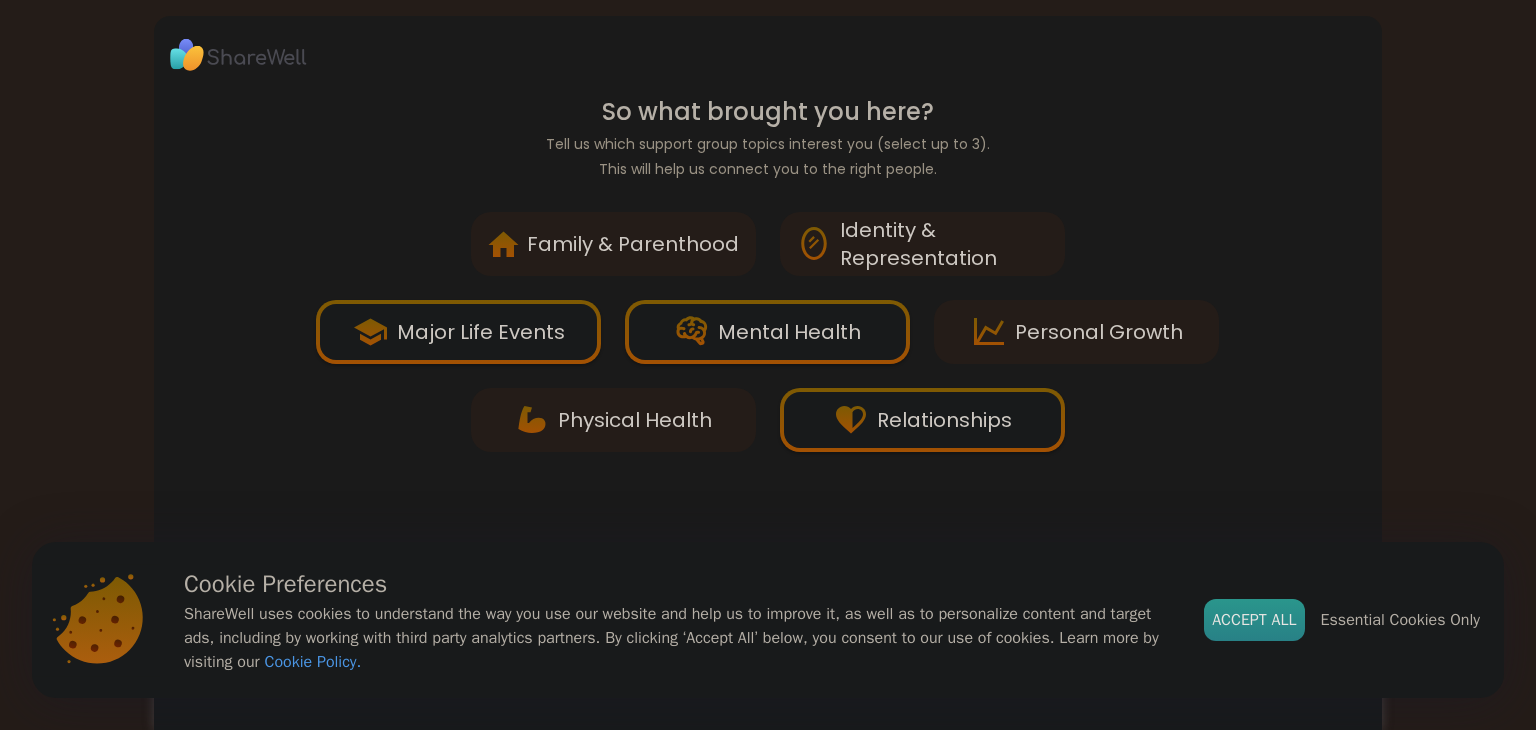 click on "Accept All" at bounding box center [1254, 620] 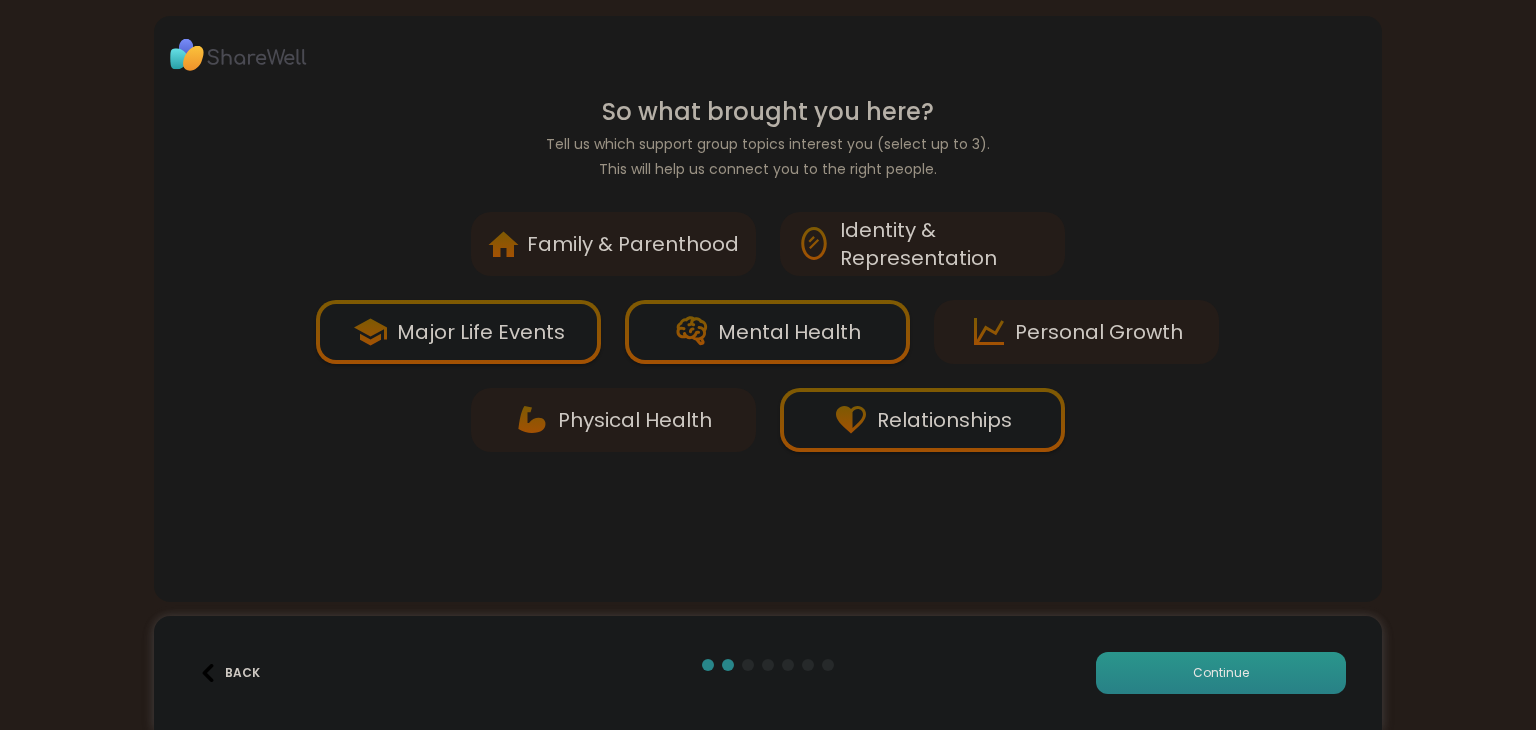 click on "Continue" at bounding box center [1221, 673] 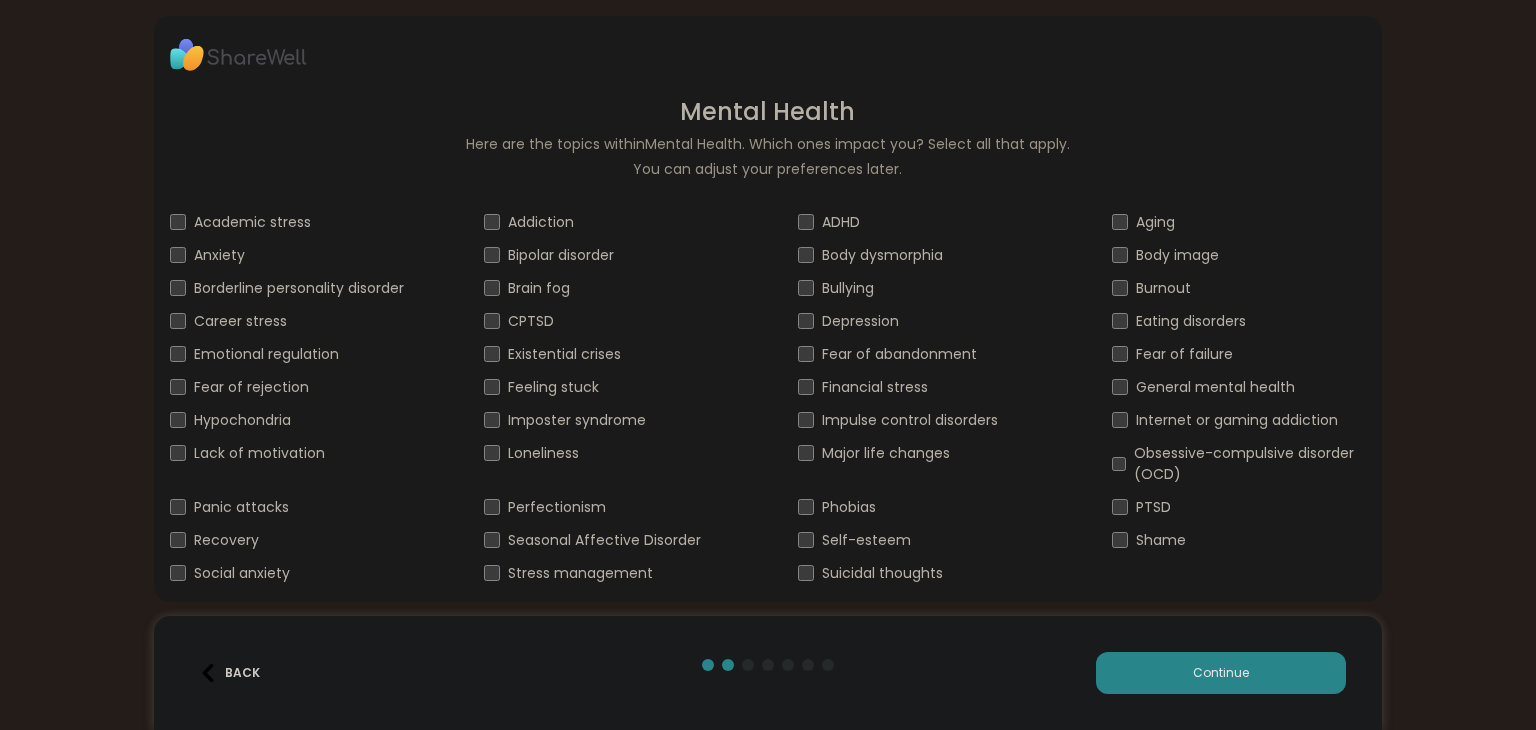 click on "Anxiety" at bounding box center [219, 255] 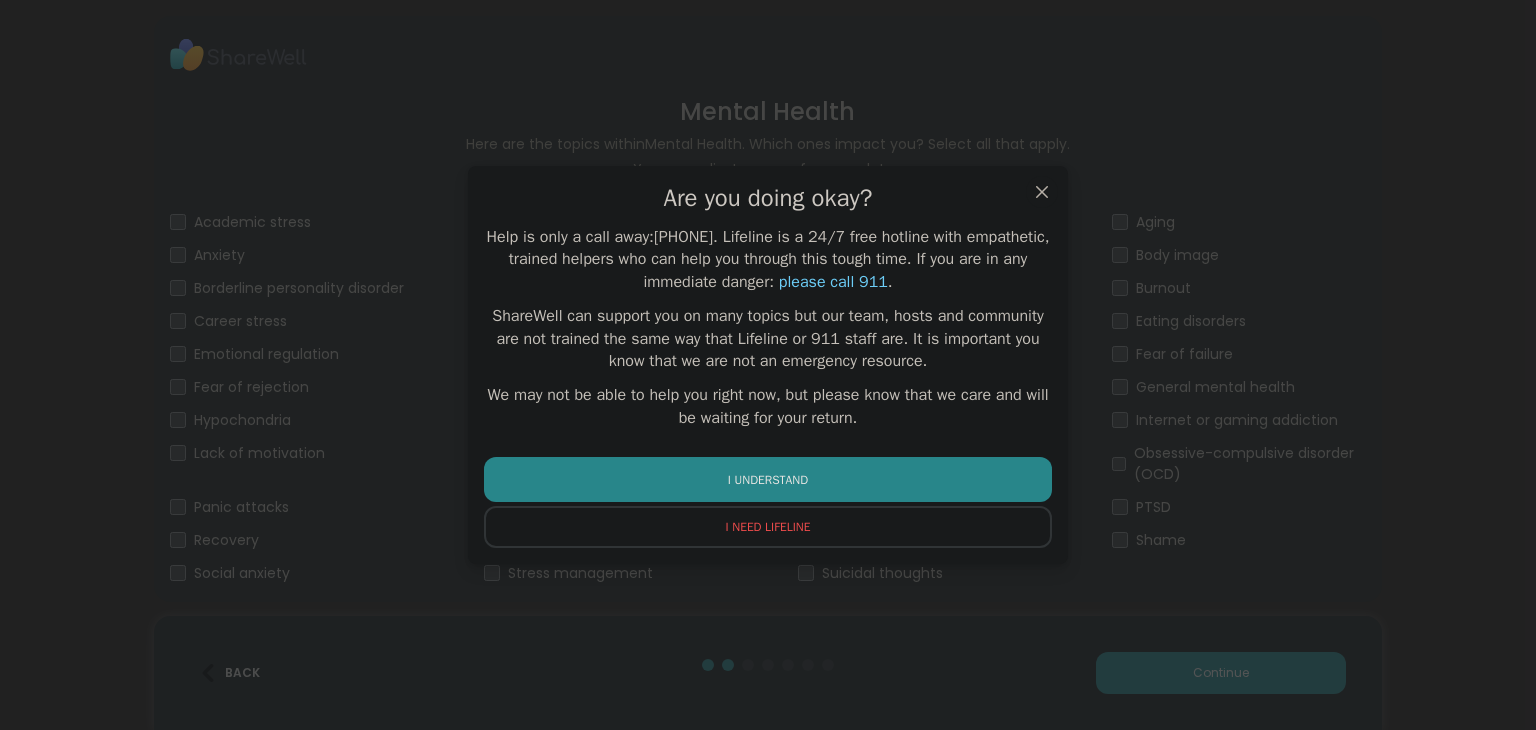 click on "I UNDERSTAND" at bounding box center (768, 479) 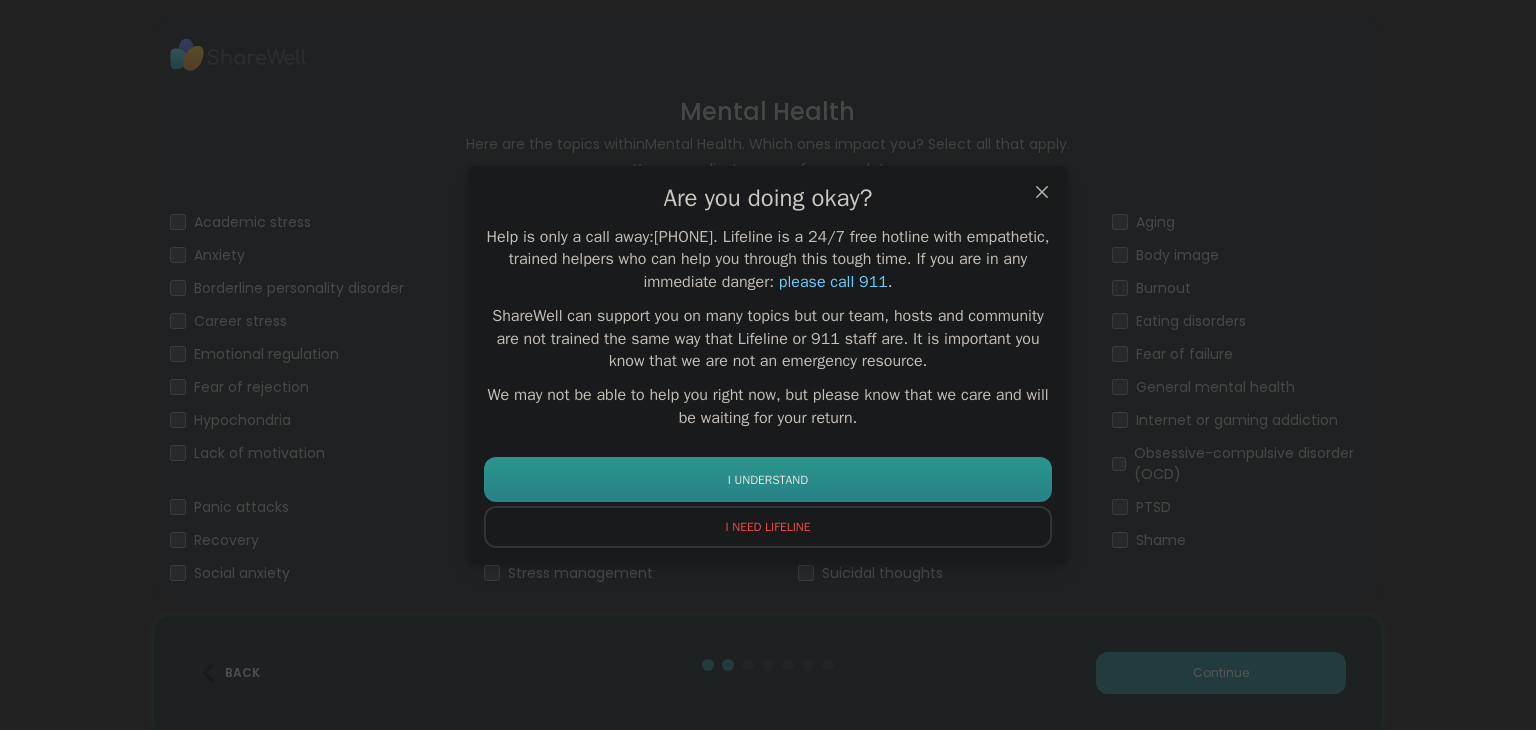 click on "I UNDERSTAND" at bounding box center [768, 479] 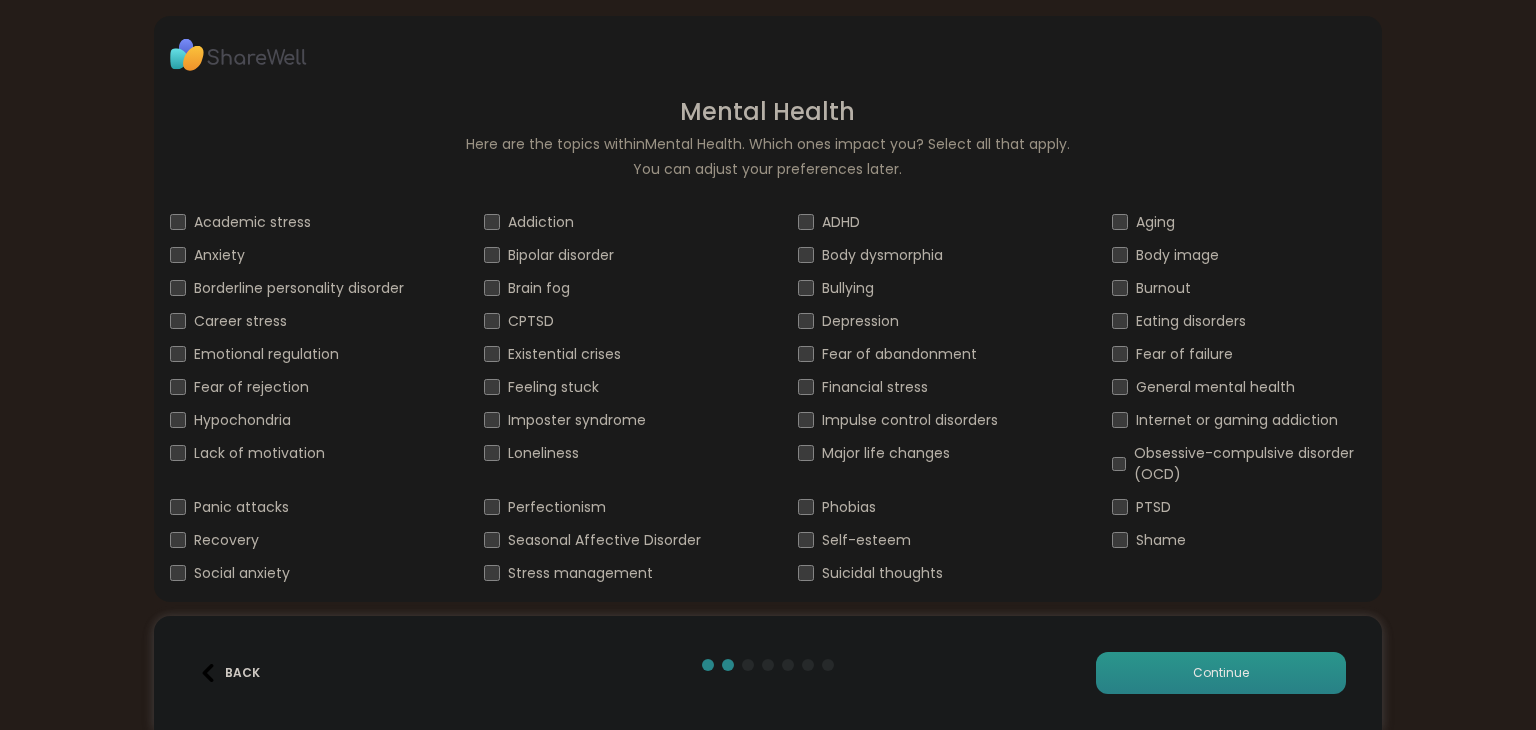 click on "Continue" at bounding box center (1221, 673) 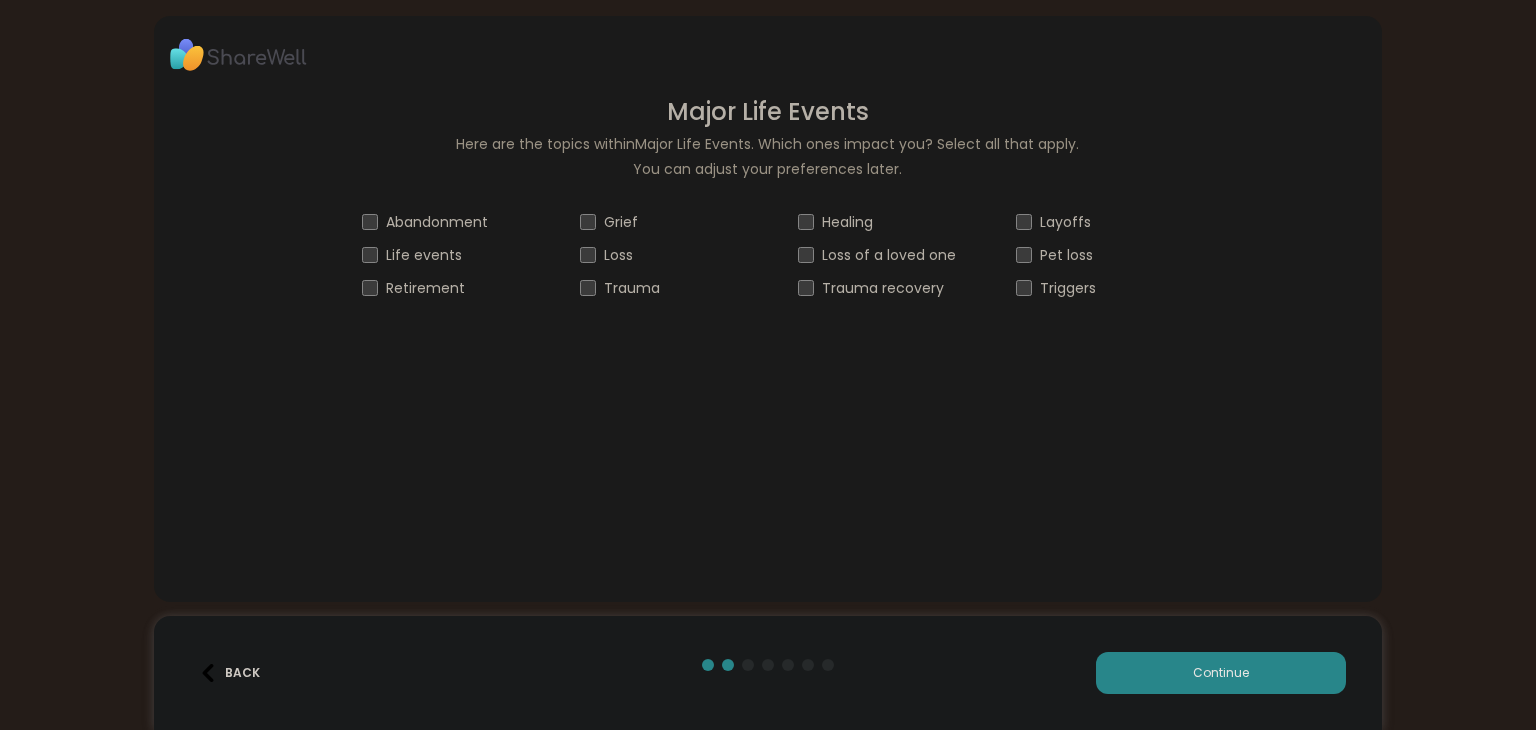 click on "Abandonment" at bounding box center (441, 222) 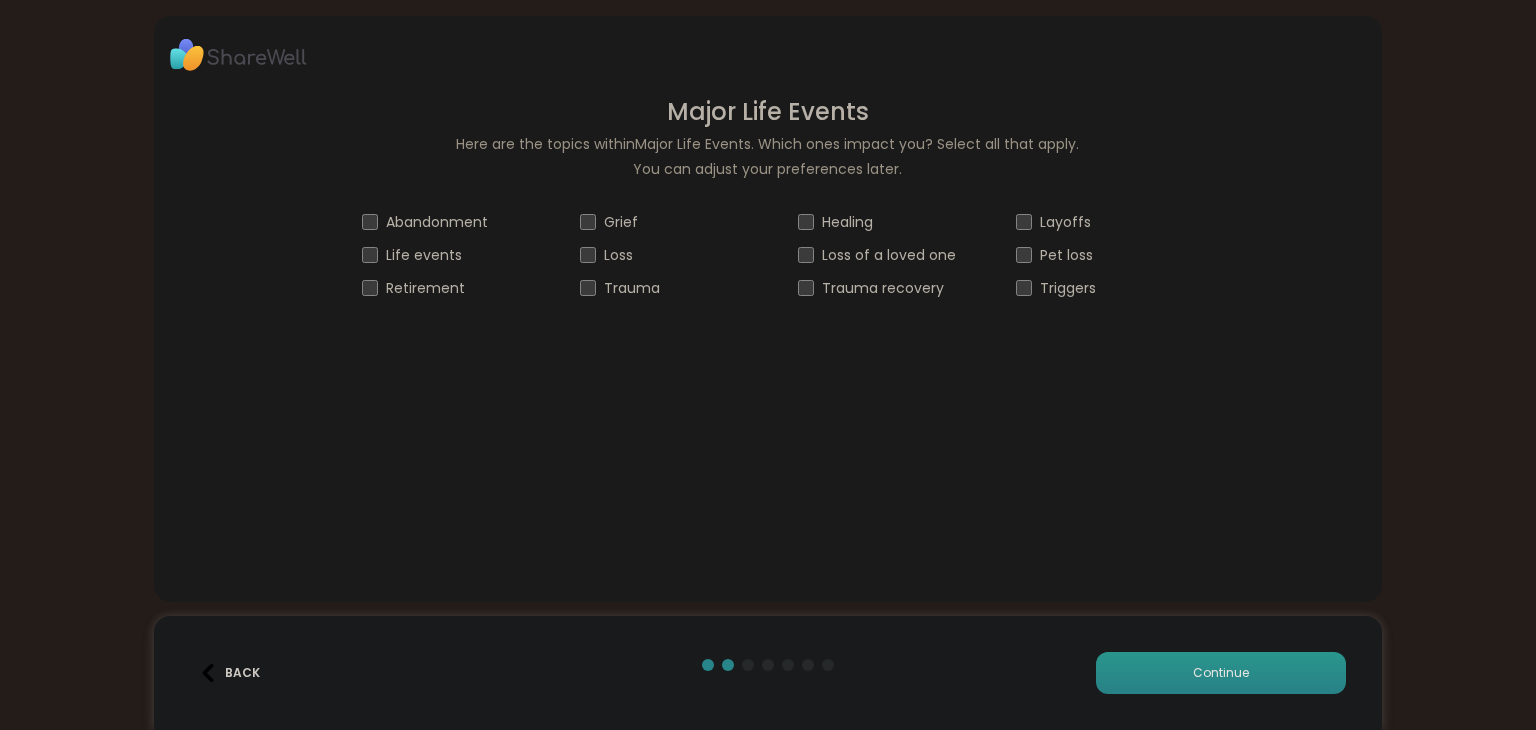 click on "Continue" at bounding box center [1221, 673] 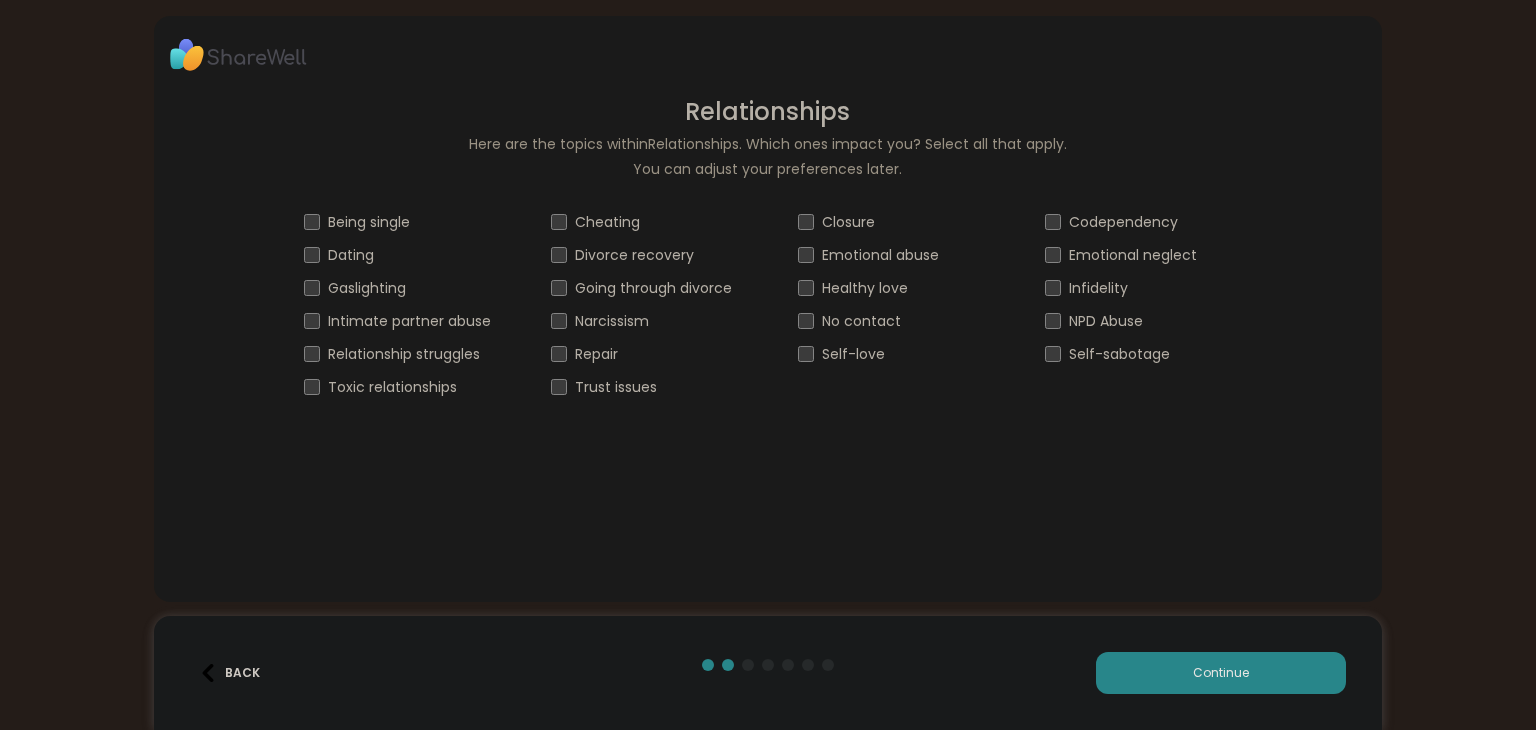 click on "Being single" at bounding box center [369, 222] 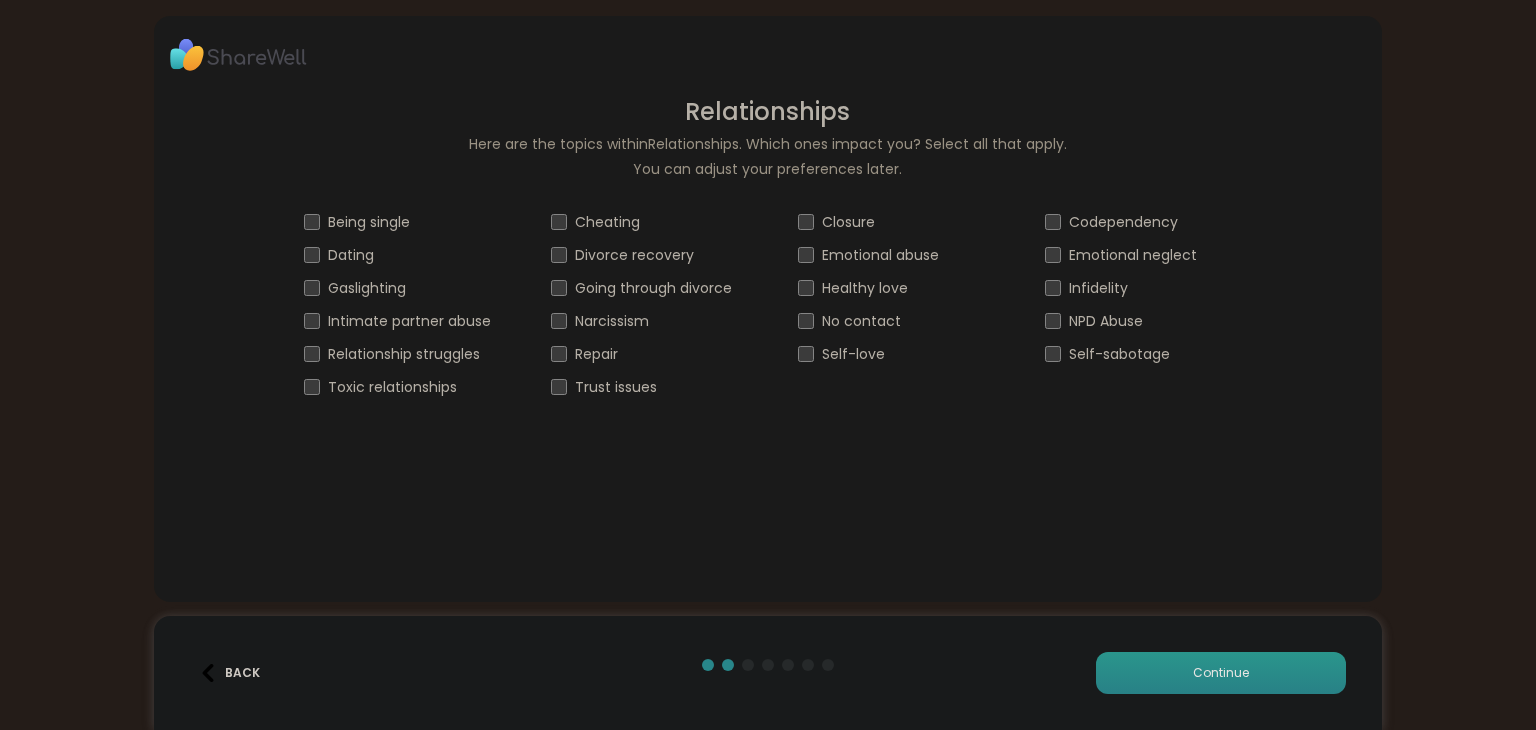 click on "Continue" at bounding box center [1221, 673] 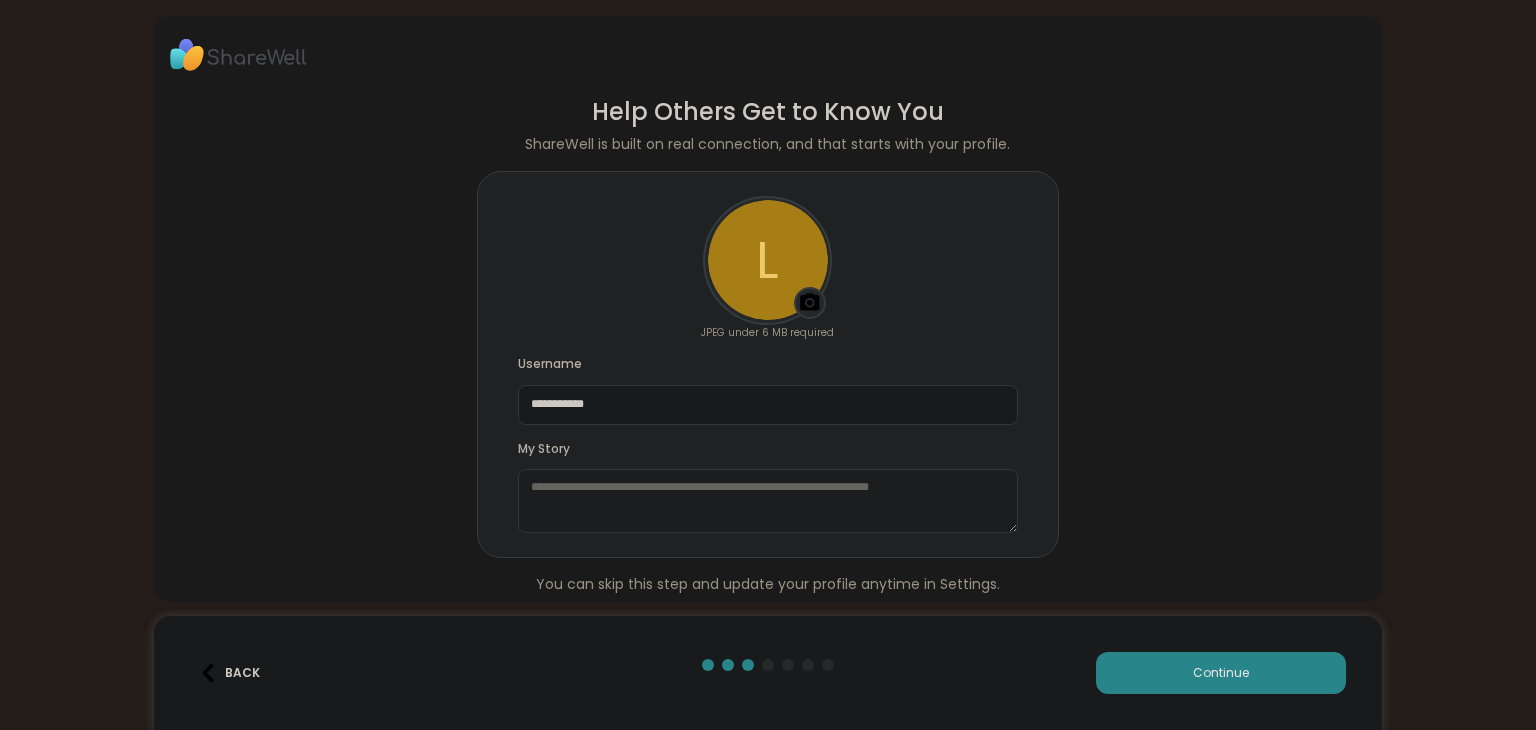 click at bounding box center [768, 501] 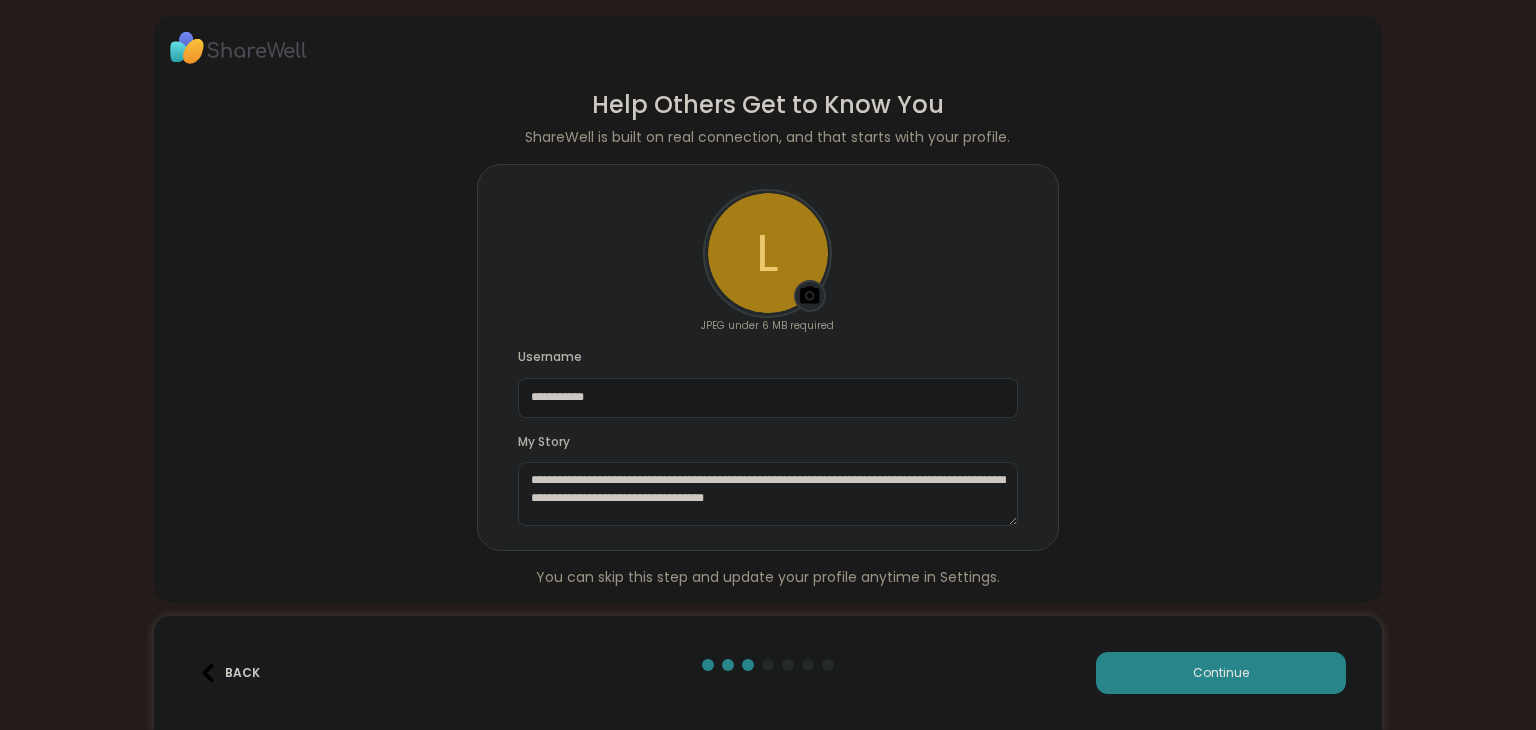 scroll, scrollTop: 9, scrollLeft: 0, axis: vertical 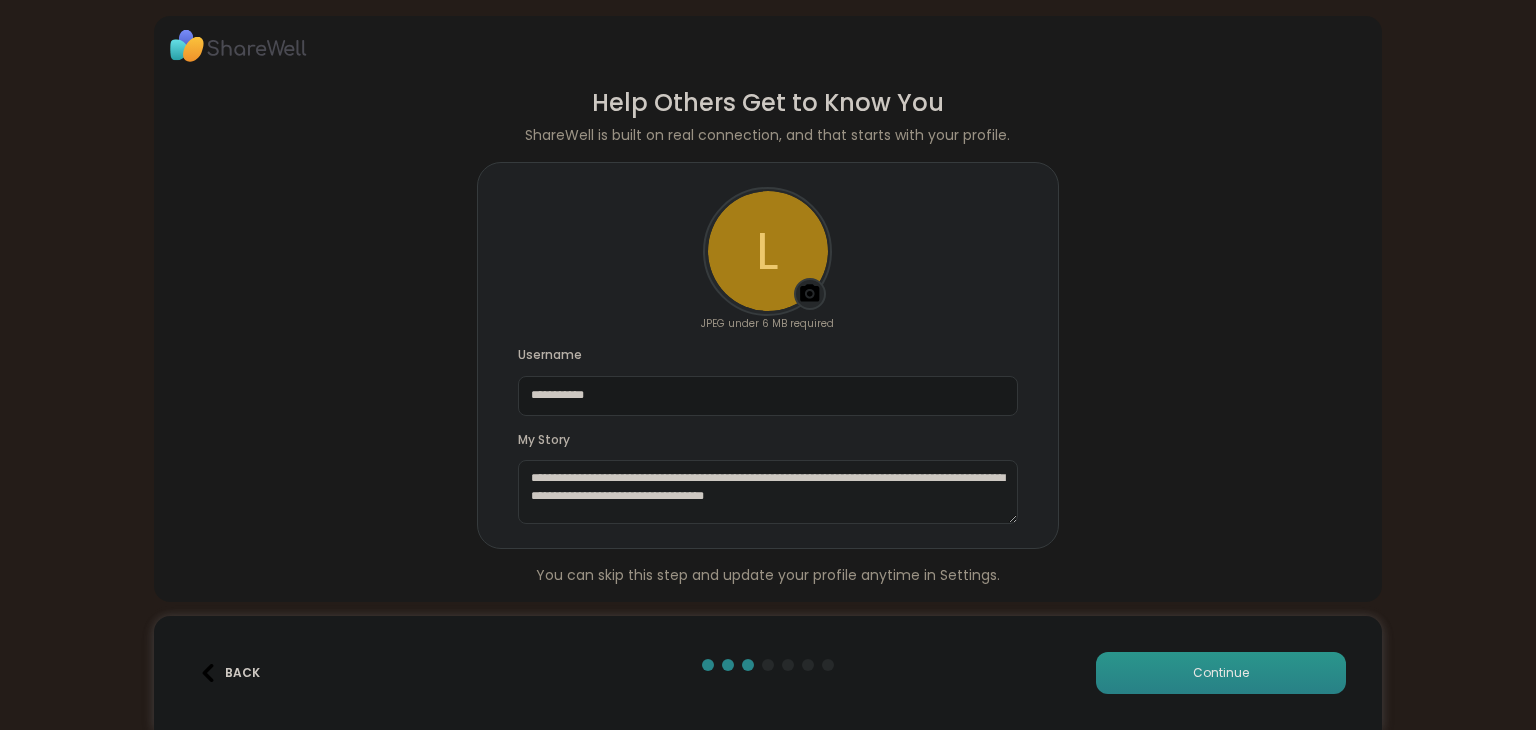 type on "**********" 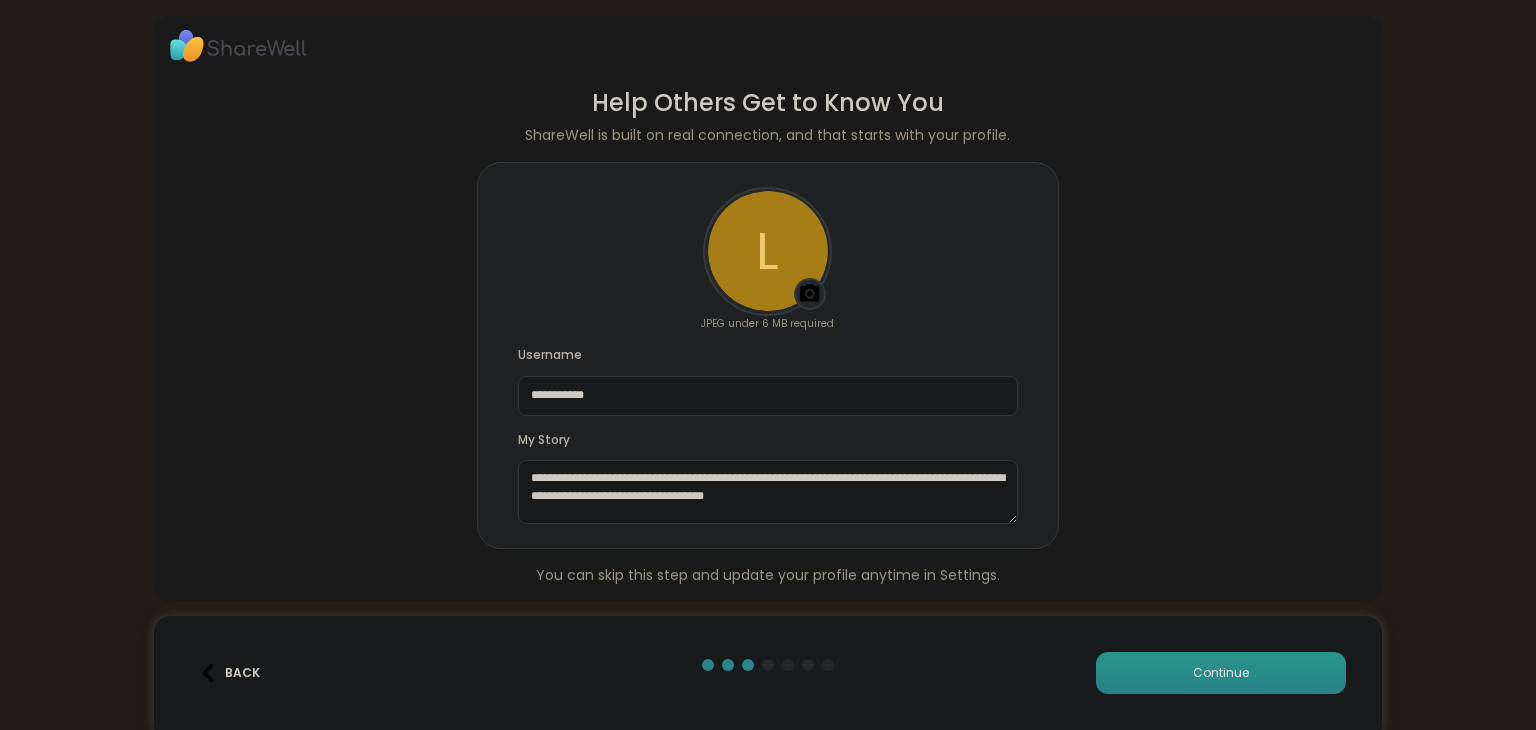click on "Continue" at bounding box center (1221, 673) 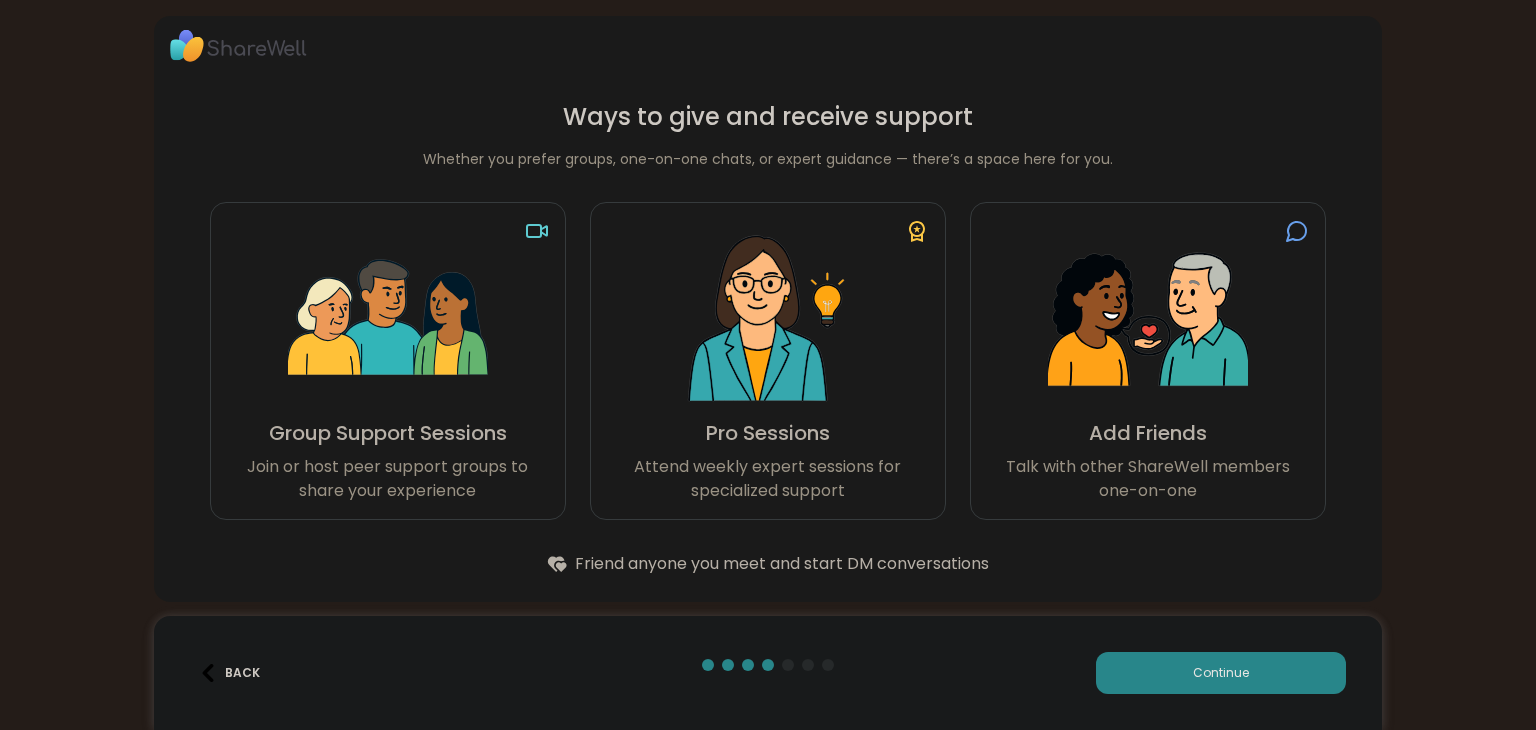 click on "Back" at bounding box center (229, 673) 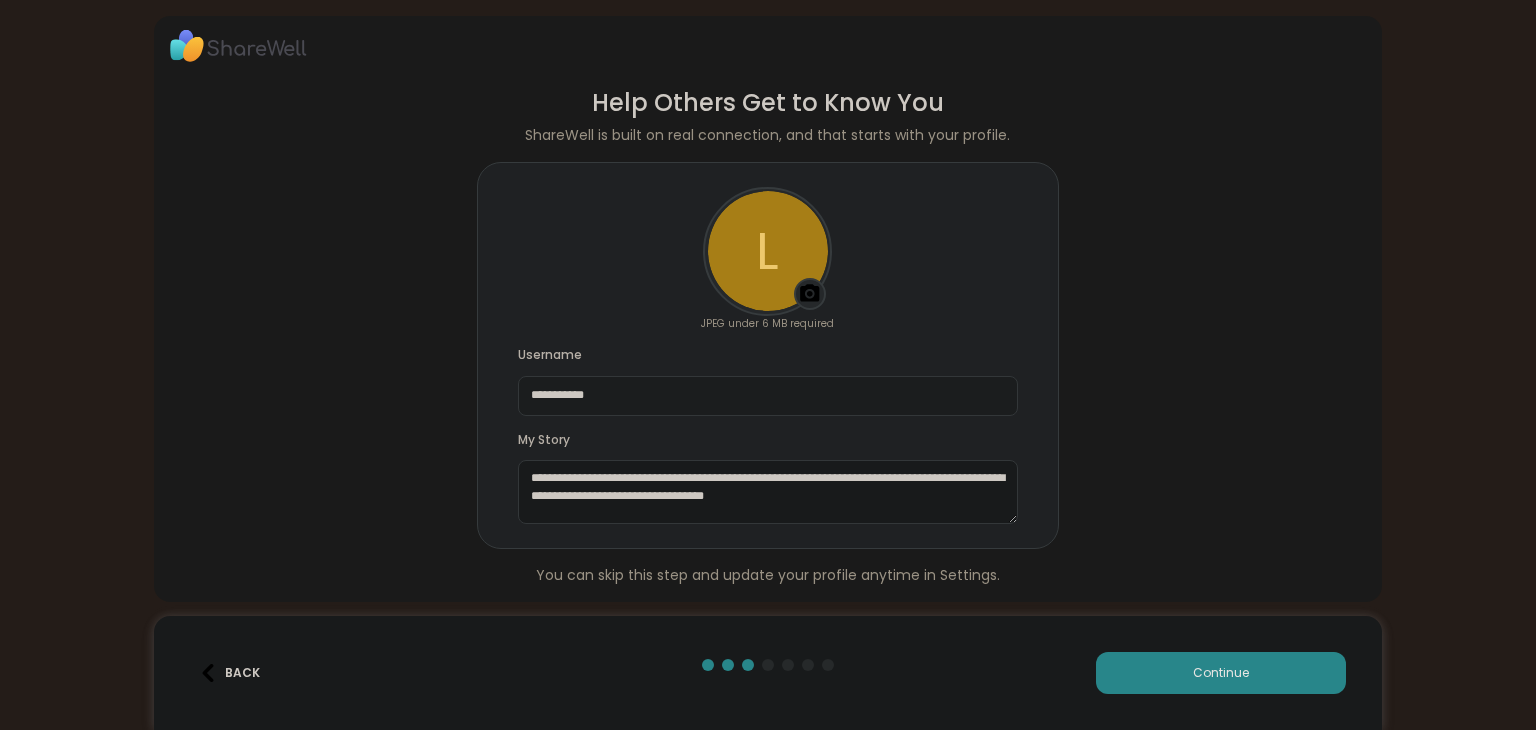 click on "**********" at bounding box center [768, 396] 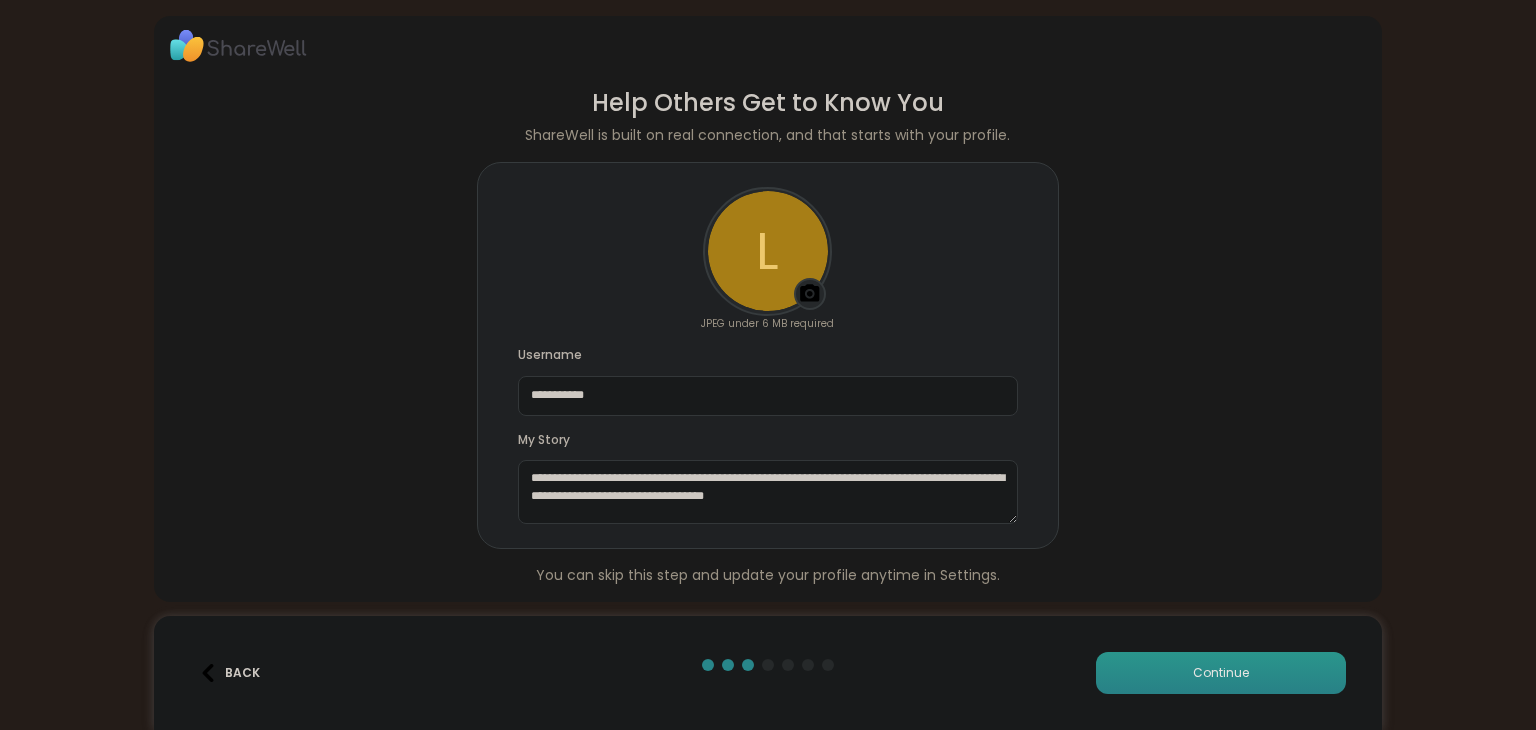 click on "Continue" at bounding box center (1221, 673) 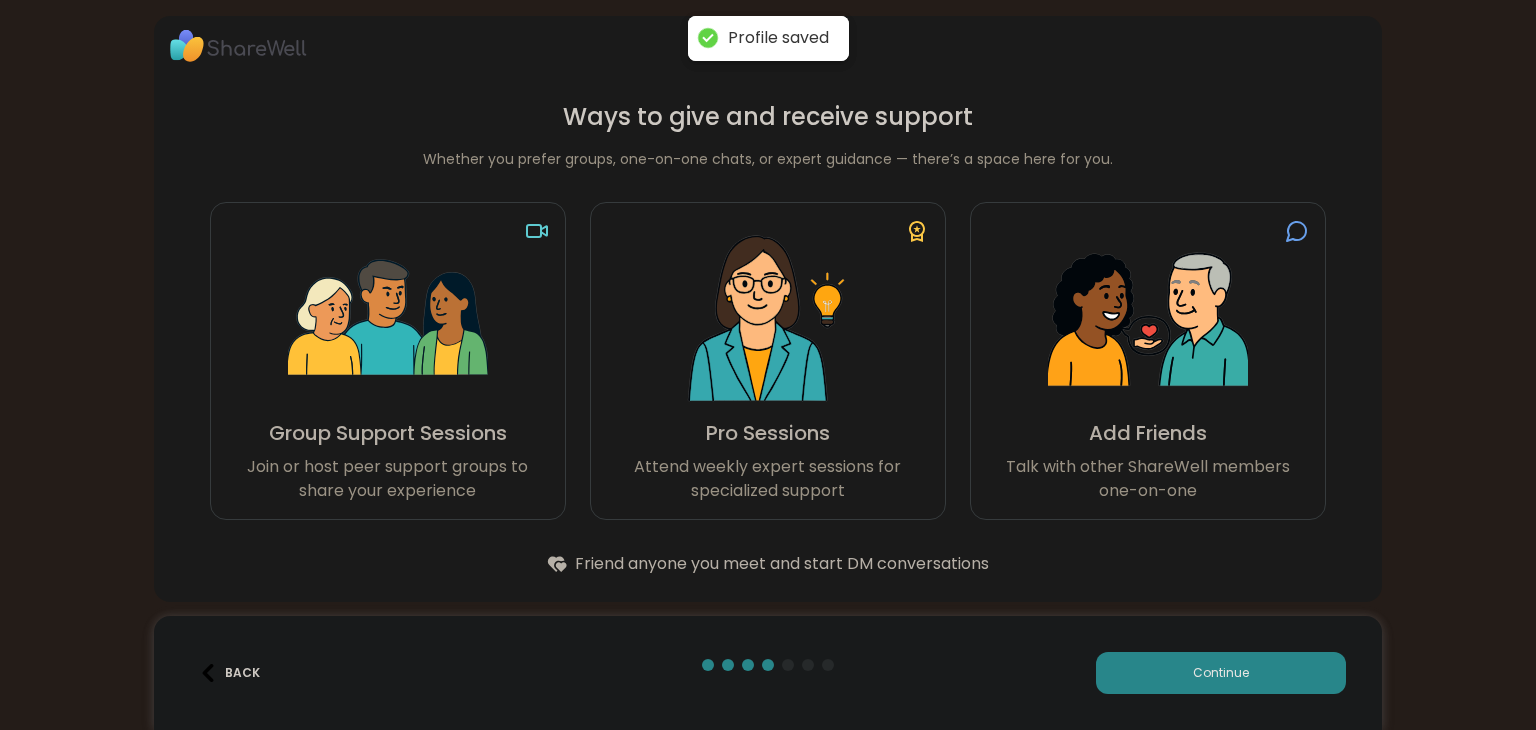 scroll, scrollTop: 14, scrollLeft: 0, axis: vertical 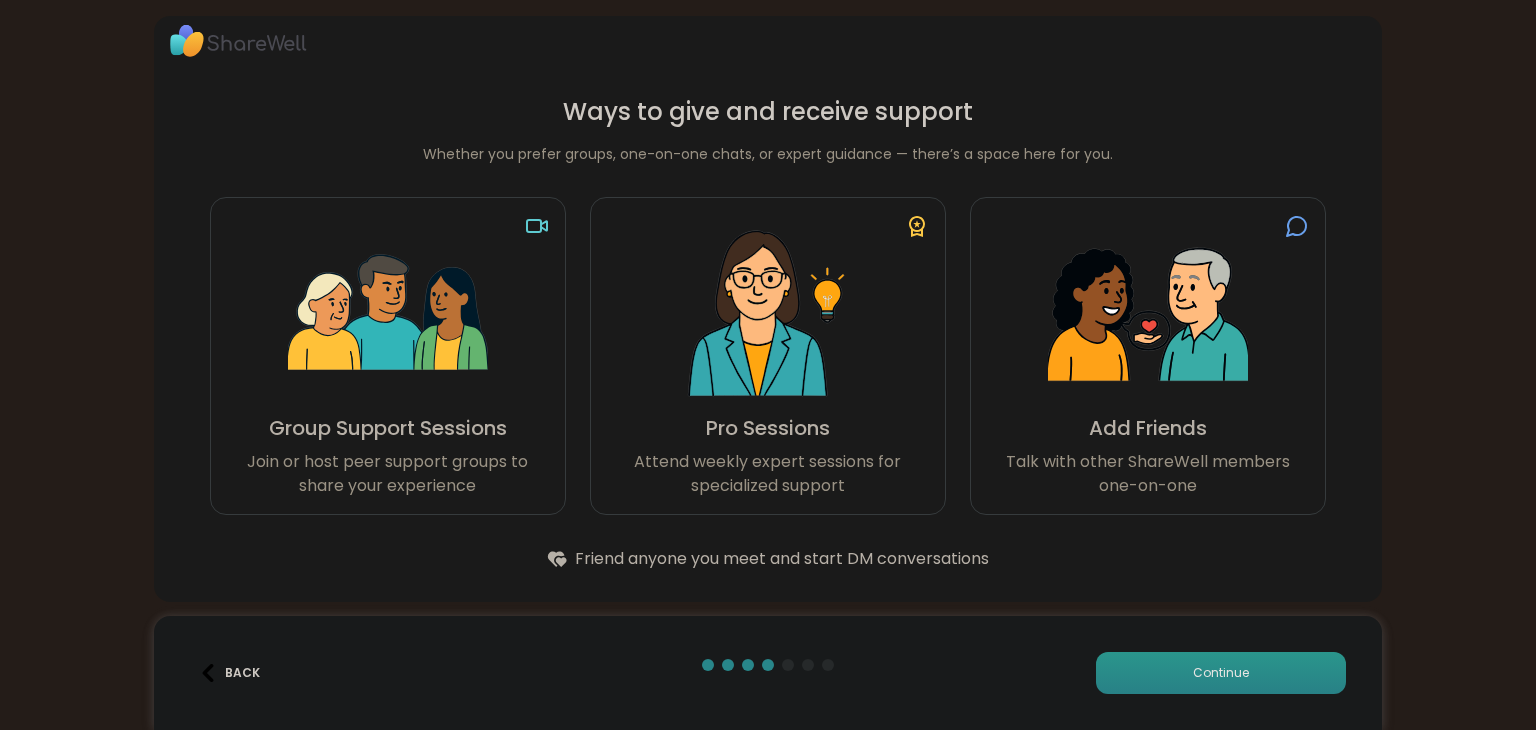 click on "Continue" at bounding box center [1221, 673] 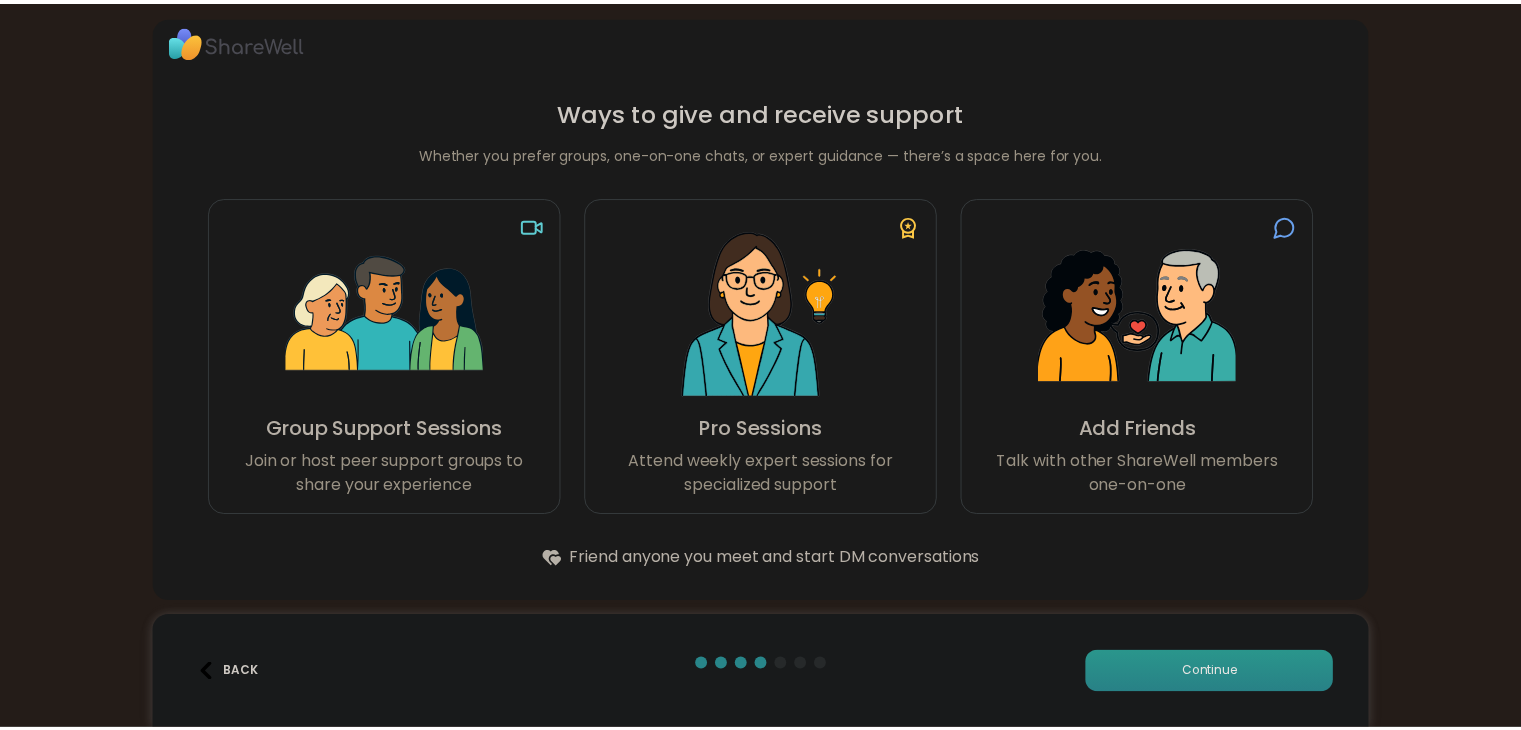 scroll, scrollTop: 0, scrollLeft: 0, axis: both 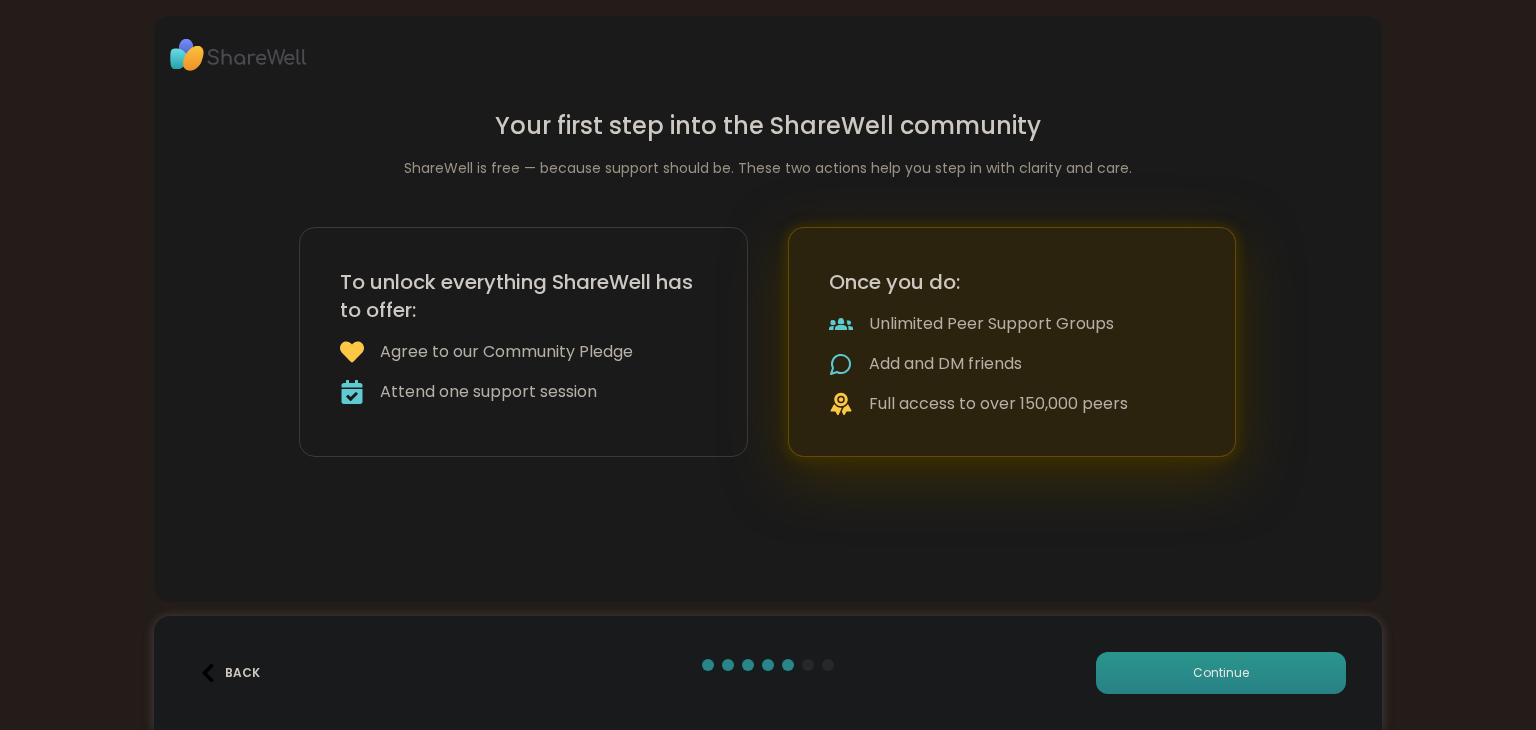 click on "Continue" at bounding box center [1221, 673] 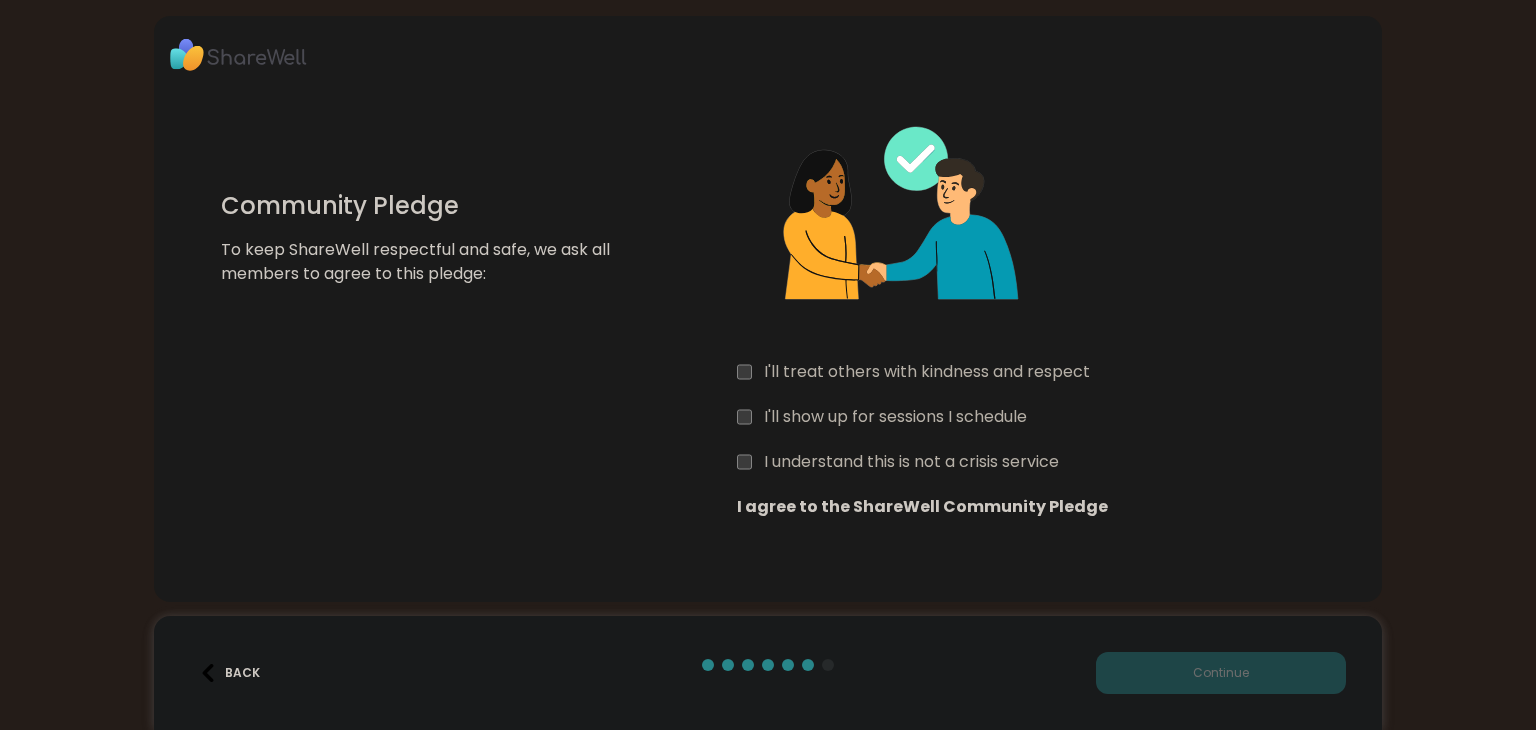 drag, startPoint x: 748, startPoint y: 373, endPoint x: 730, endPoint y: 394, distance: 27.658634 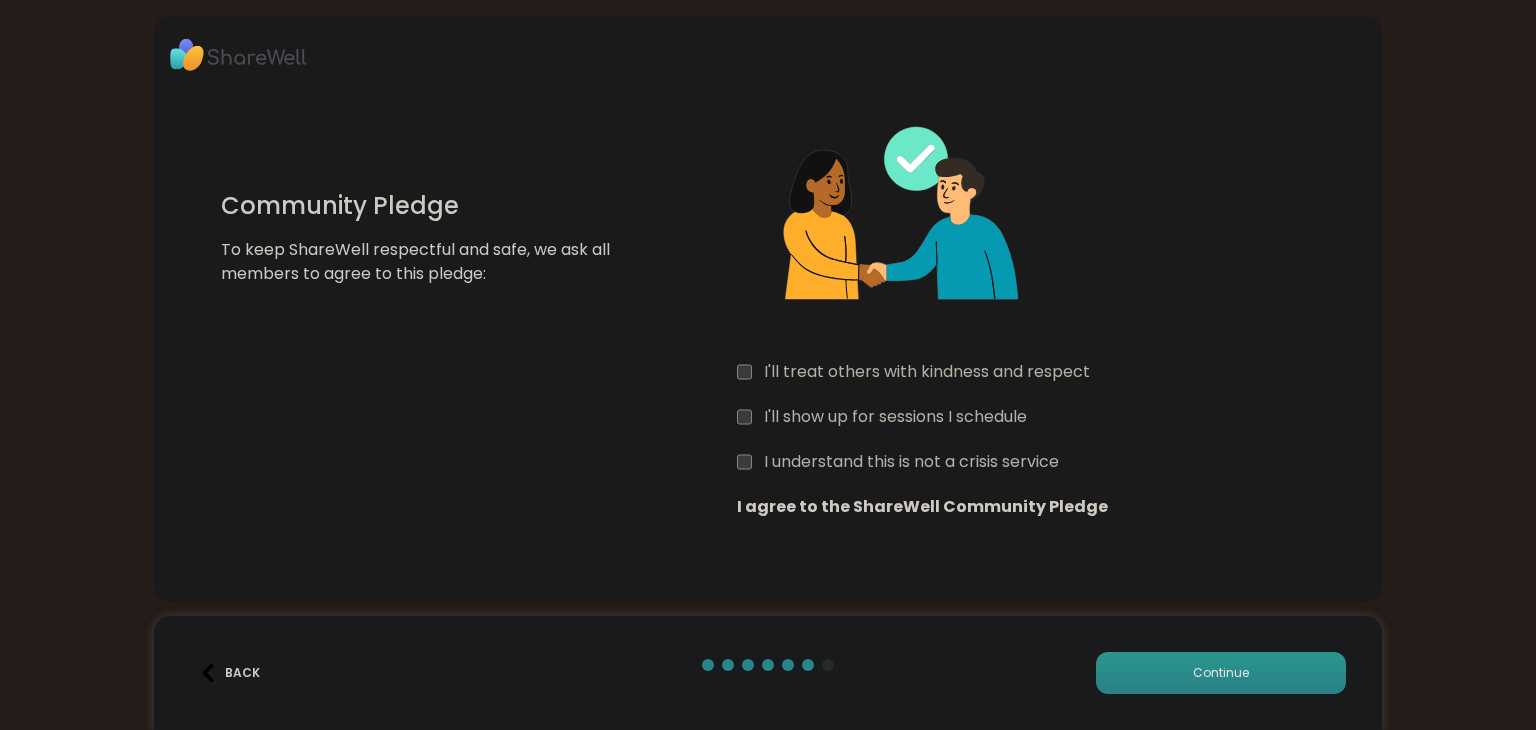 click on "Continue" at bounding box center [1221, 673] 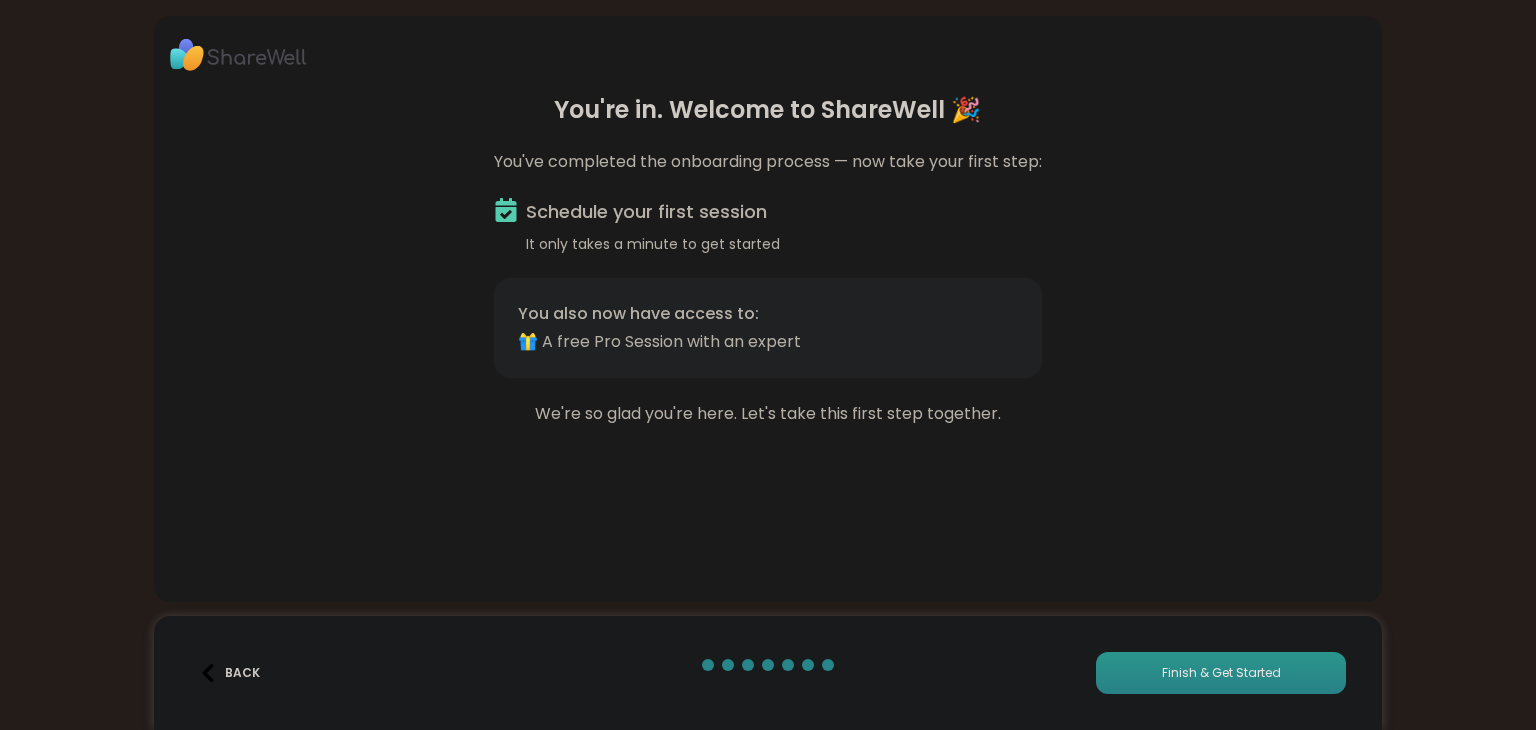 click on "Finish & Get Started" at bounding box center [1221, 673] 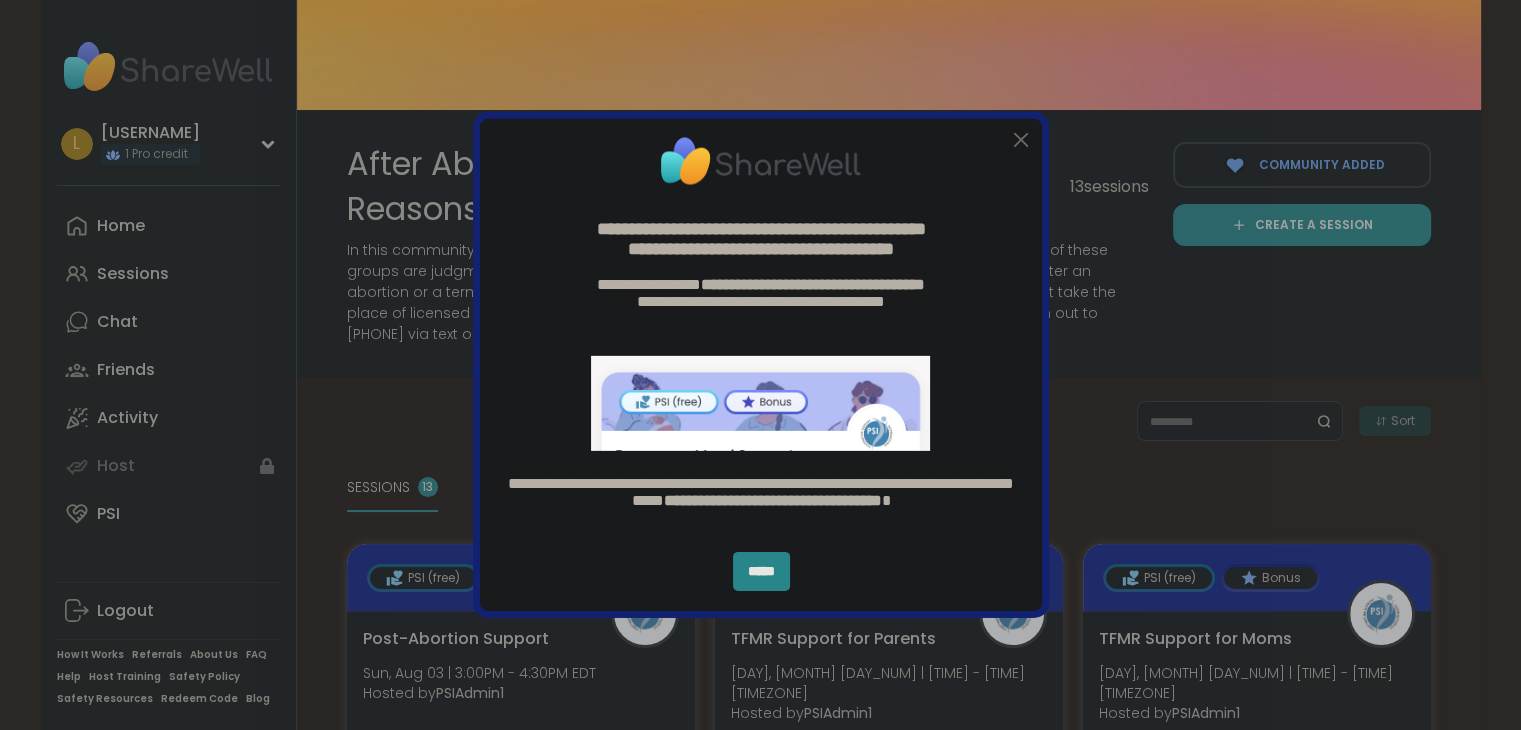 scroll, scrollTop: 0, scrollLeft: 0, axis: both 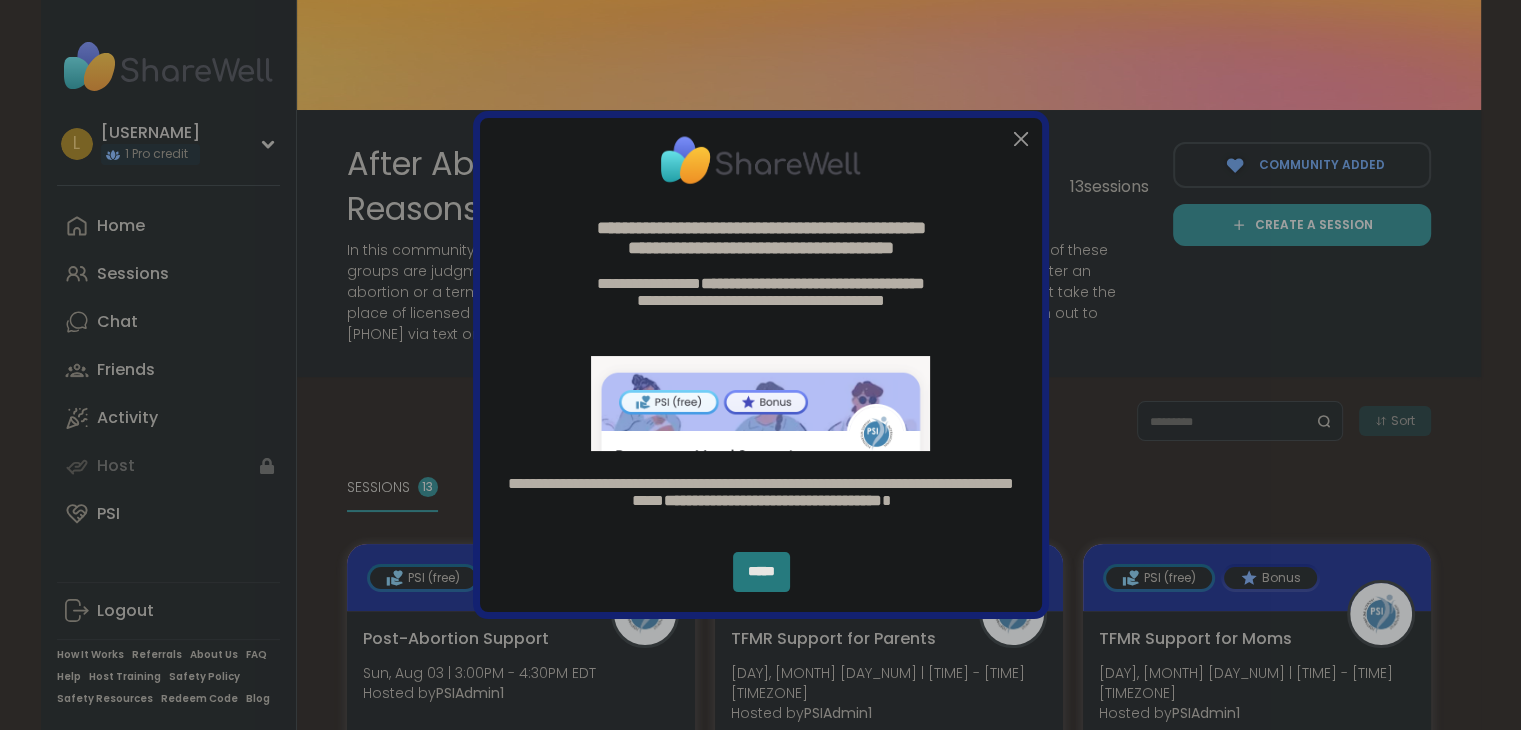 click on "*****" at bounding box center (761, 572) 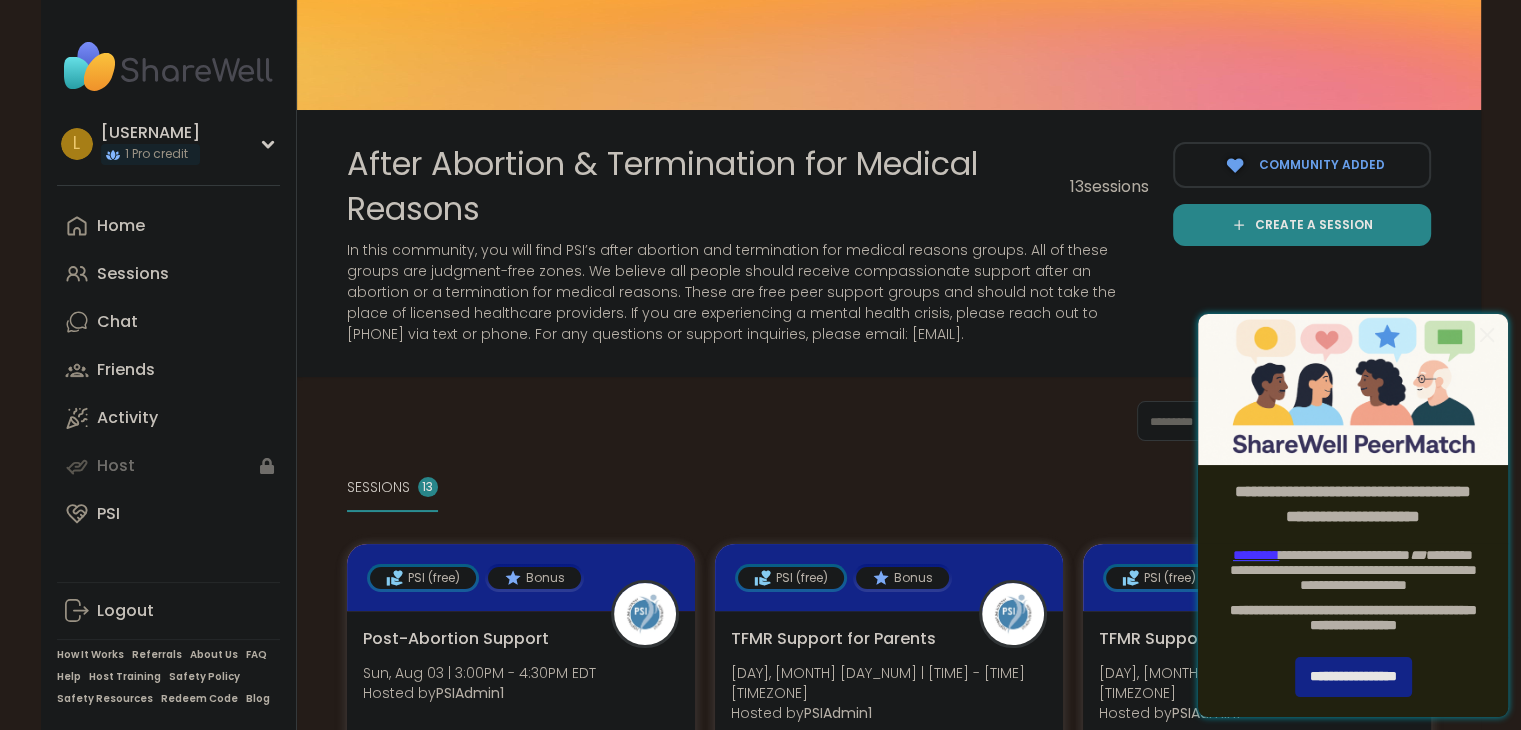 scroll, scrollTop: 0, scrollLeft: 0, axis: both 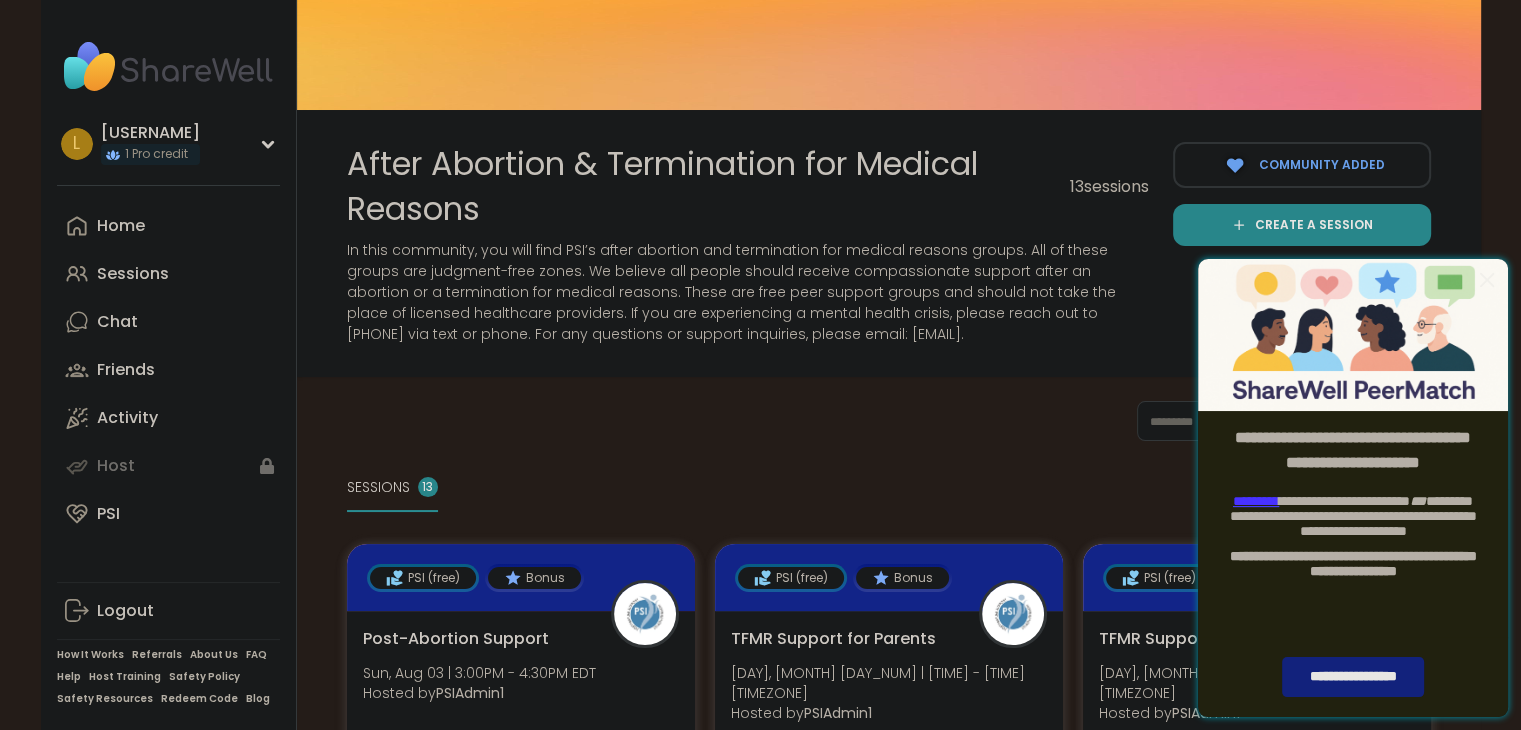 click on "**********" at bounding box center (1353, 677) 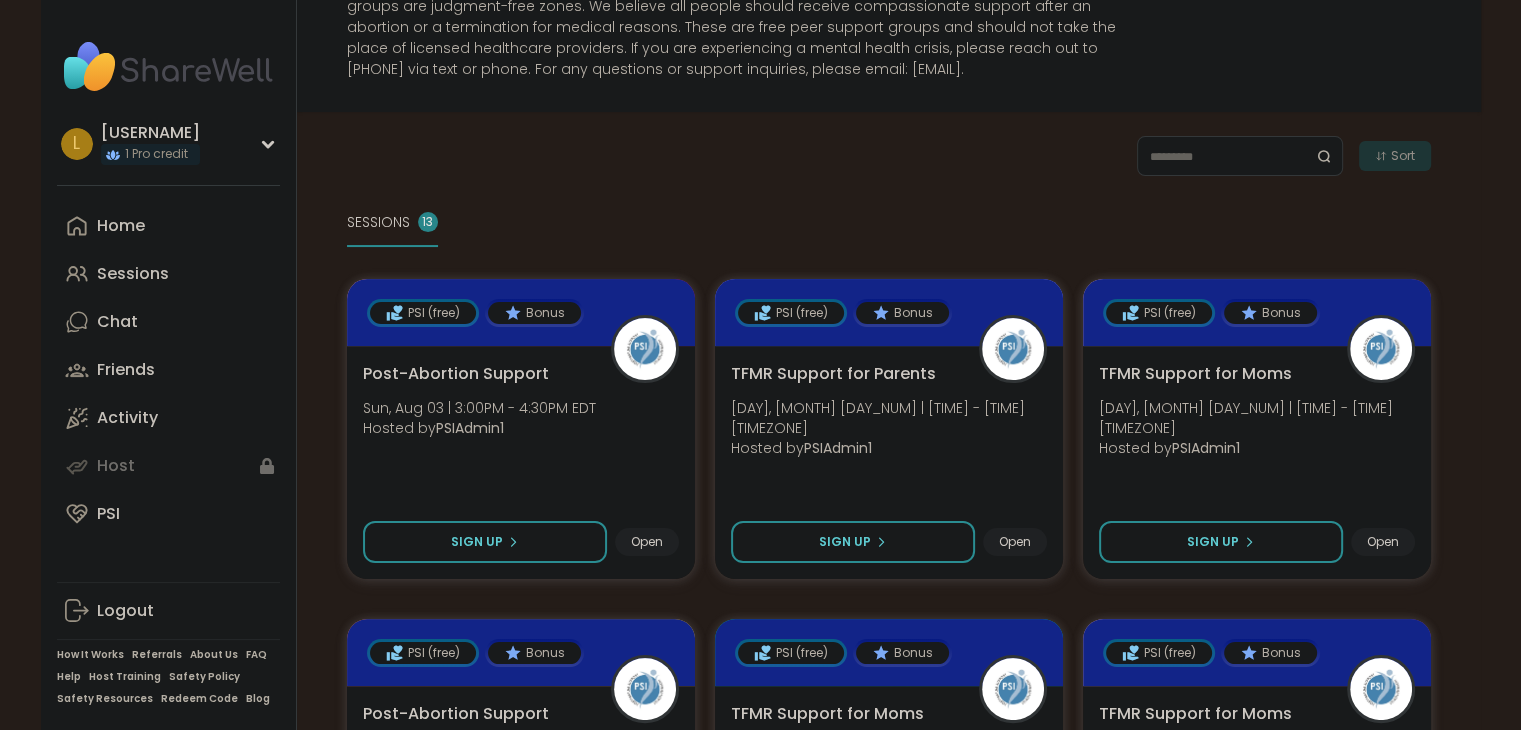 scroll, scrollTop: 300, scrollLeft: 0, axis: vertical 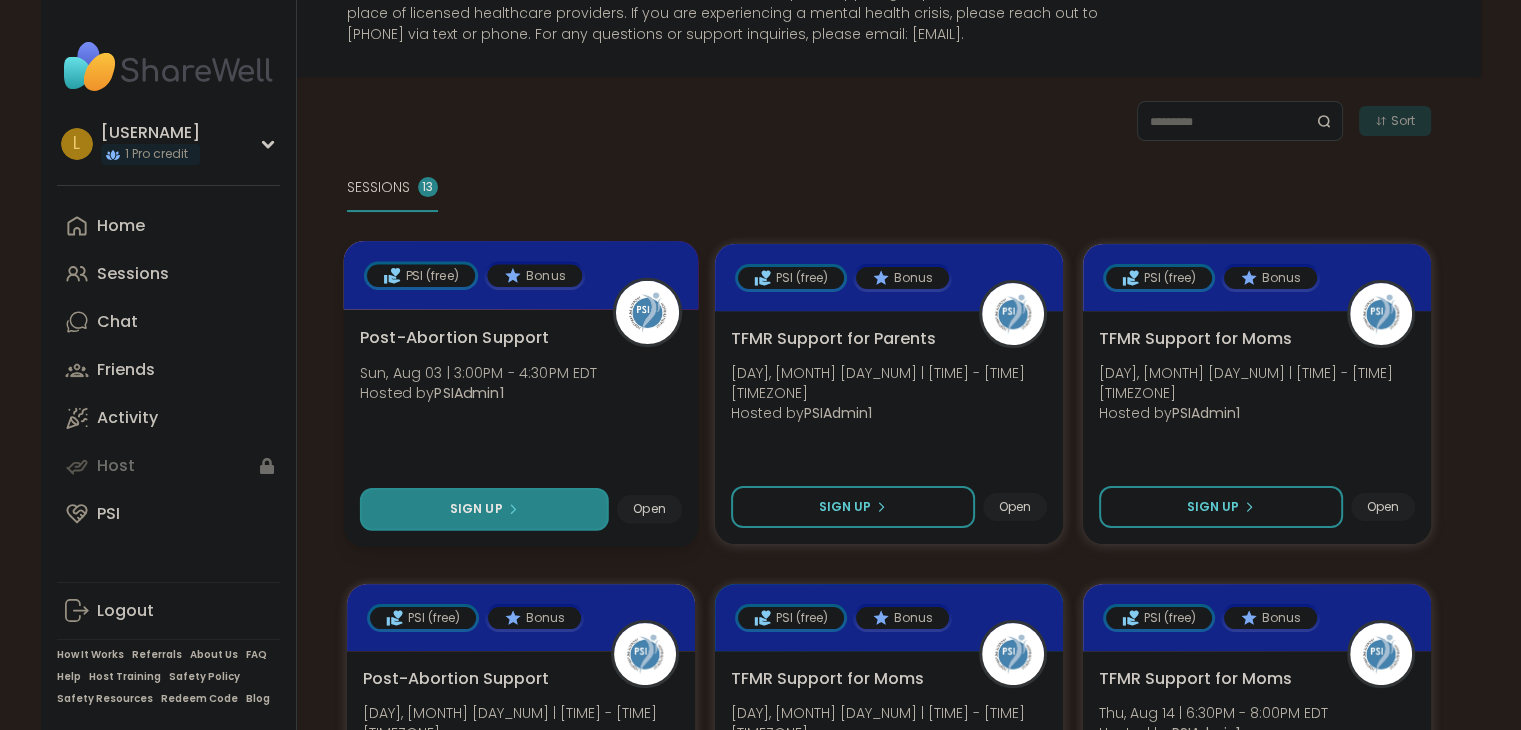 click on "Sign Up" at bounding box center [475, 509] 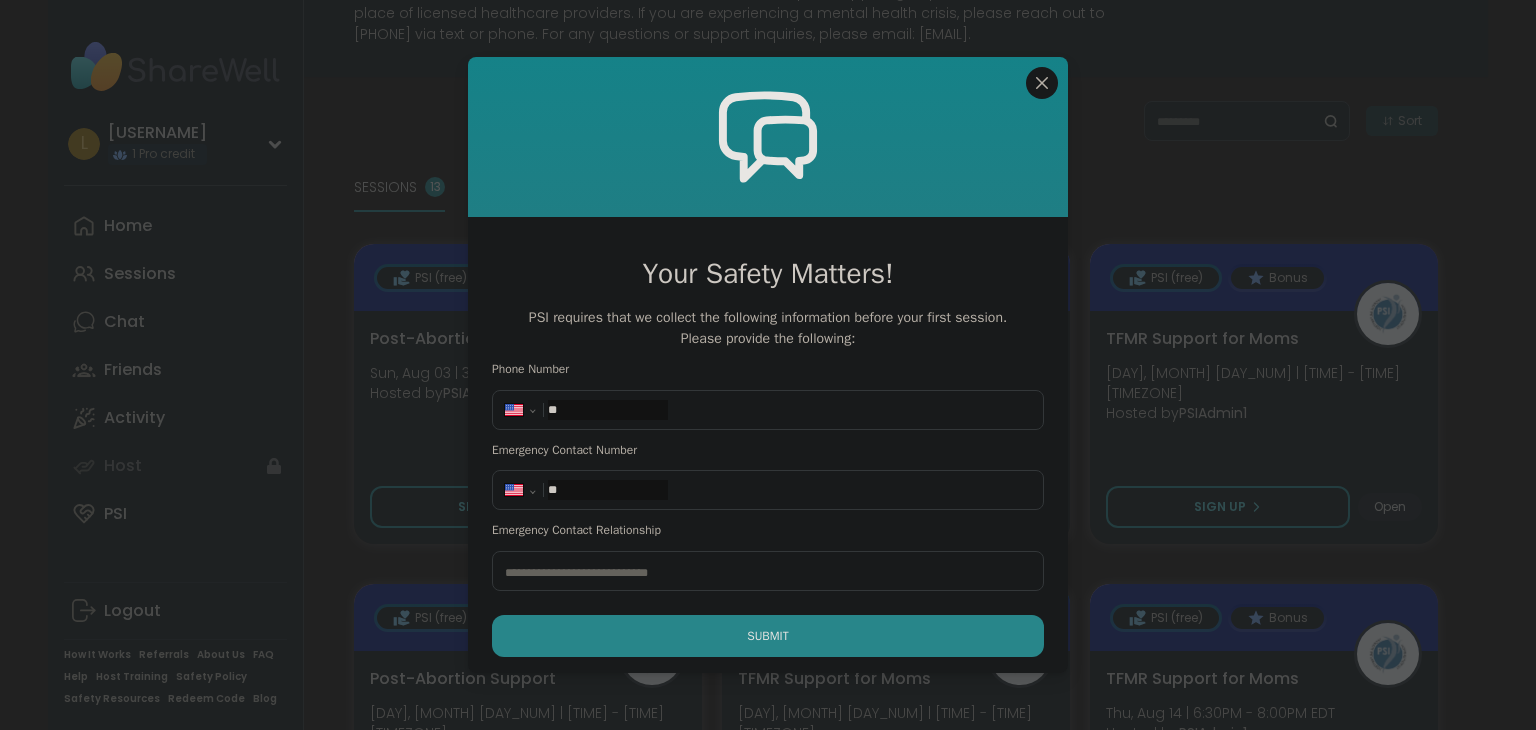 click on "**" at bounding box center (608, 410) 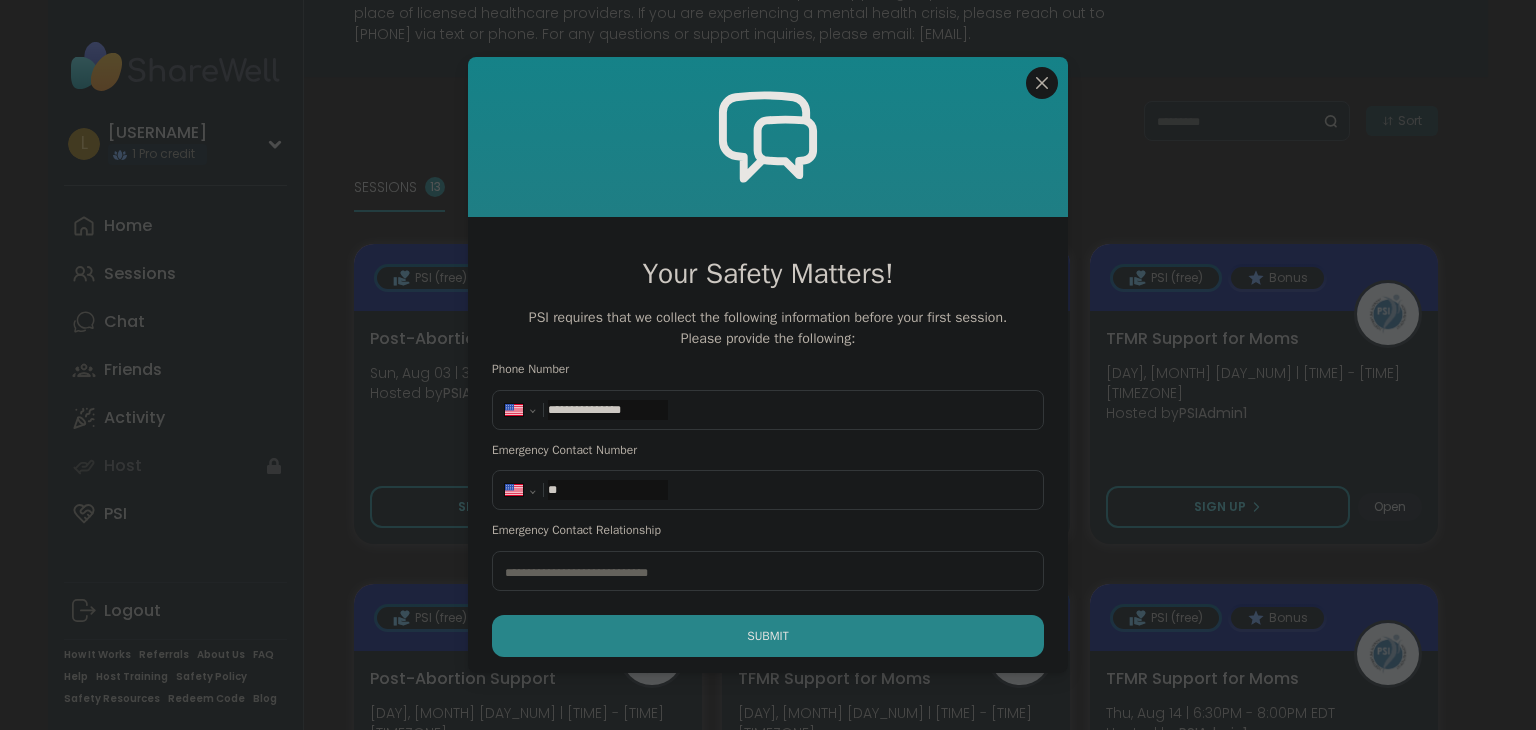 type on "**********" 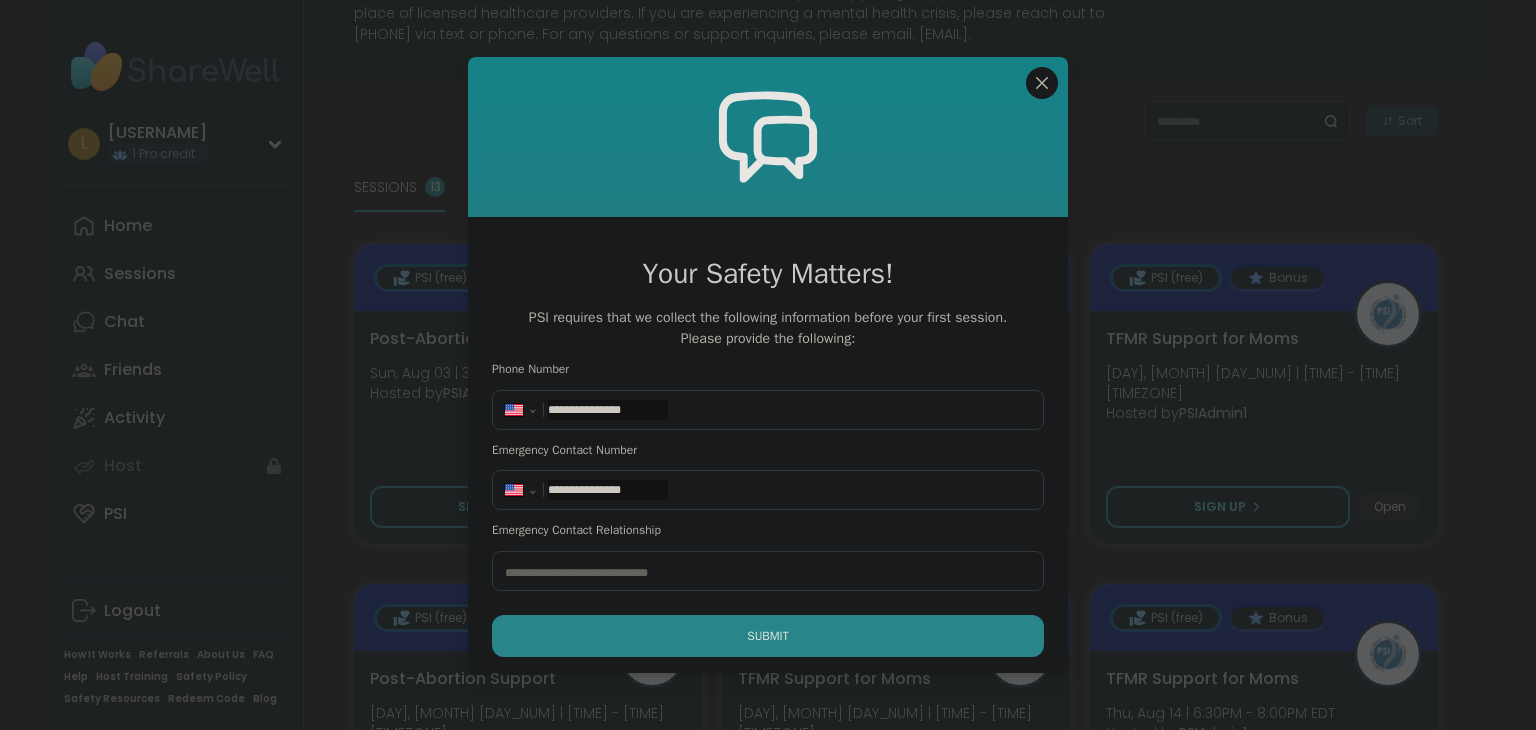 type on "**********" 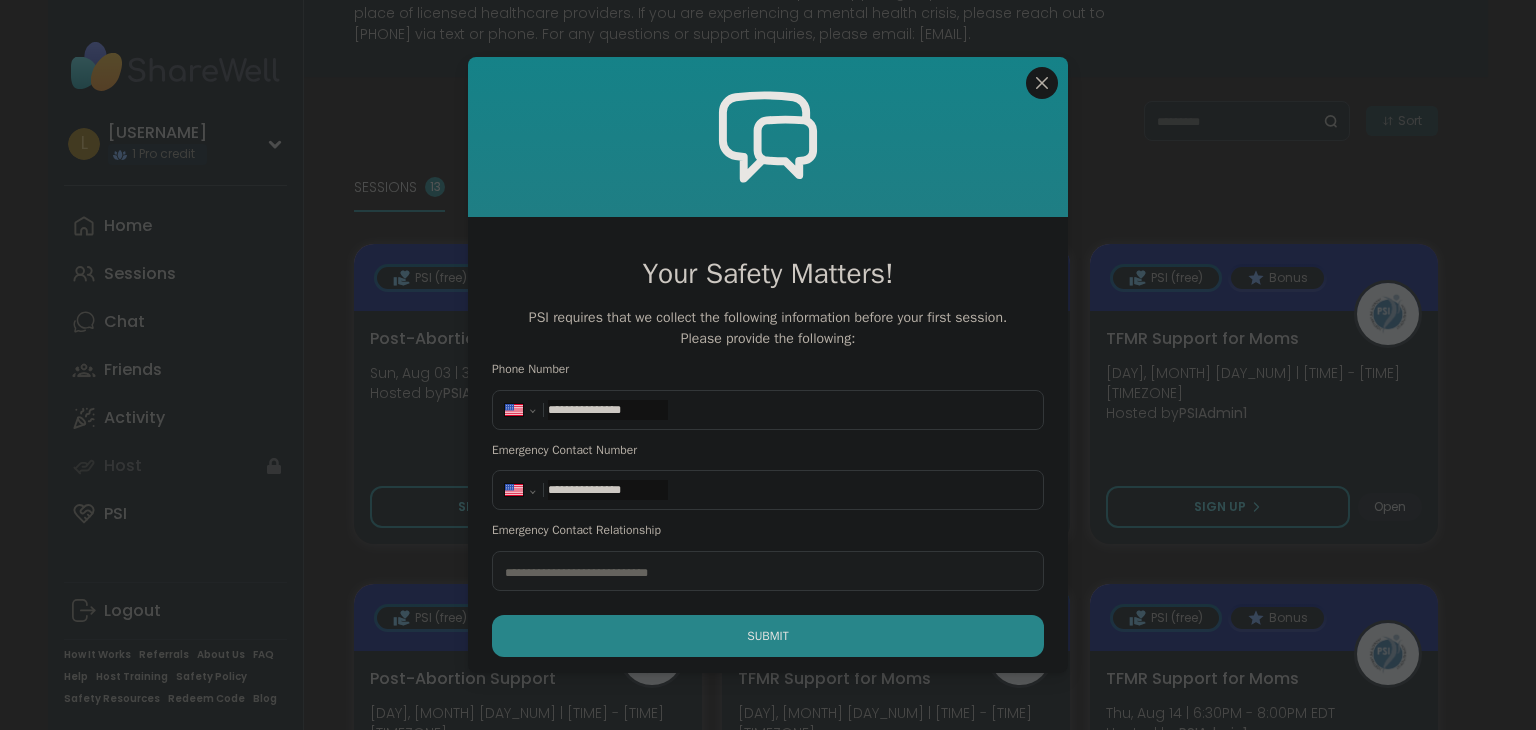 click at bounding box center (768, 571) 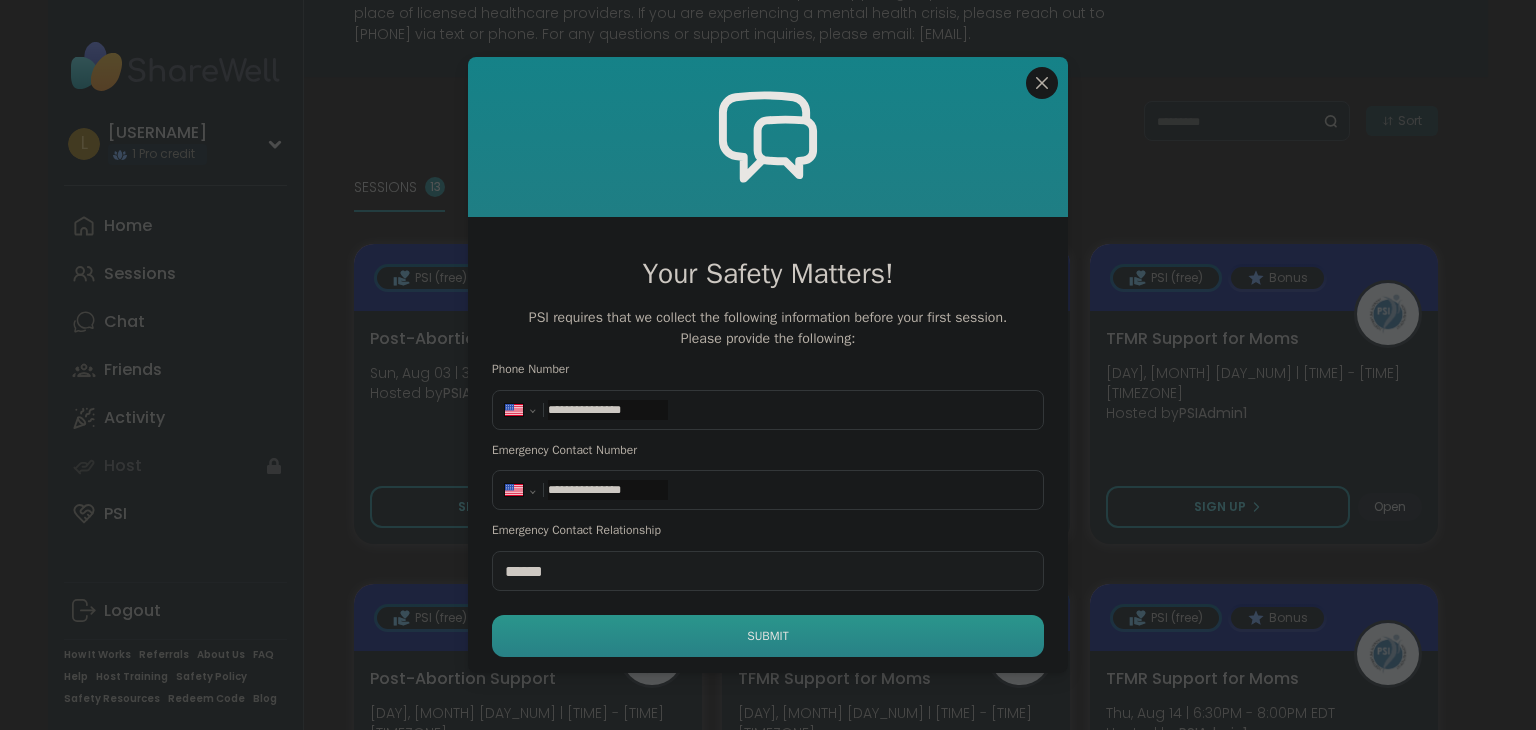 type on "******" 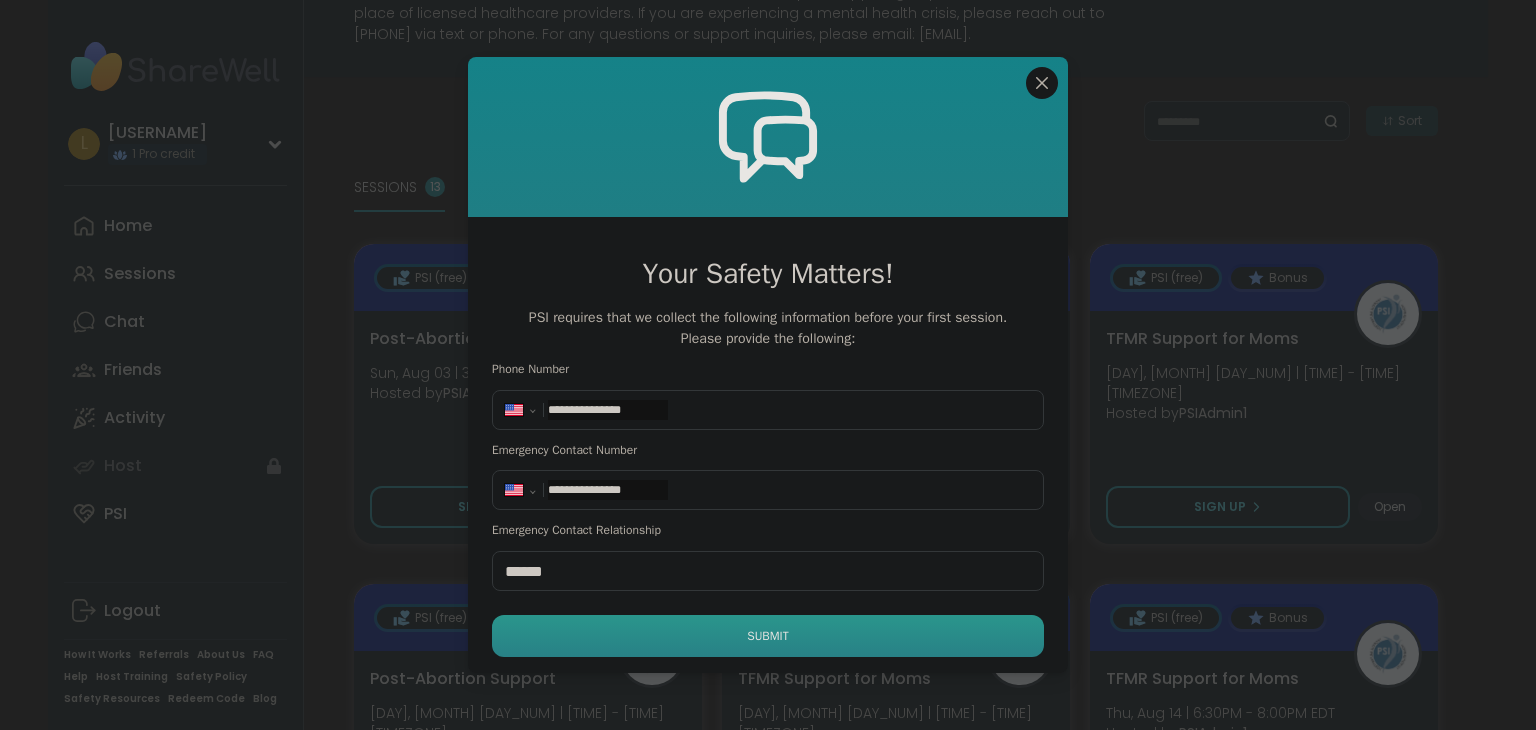click on "Submit" at bounding box center (768, 636) 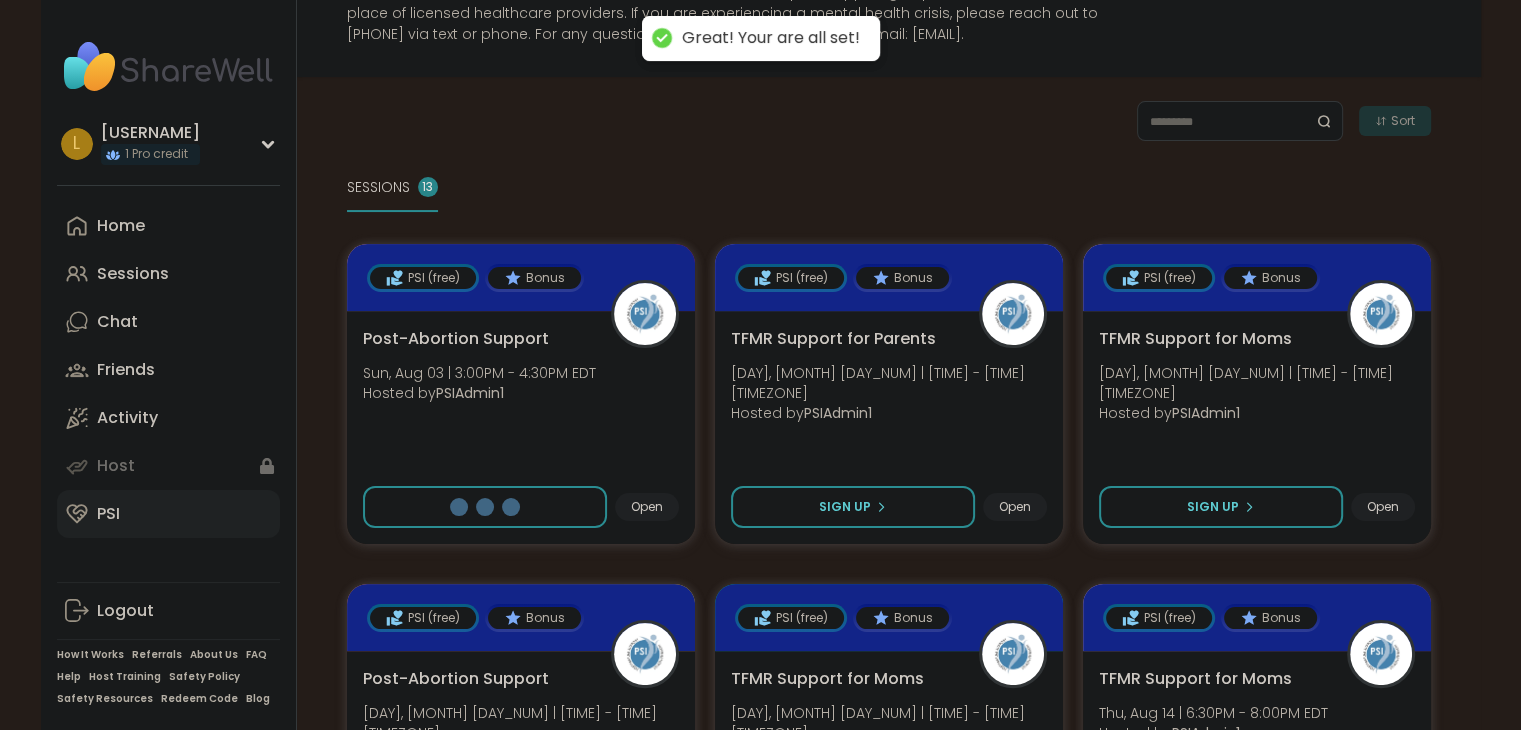 select on "**" 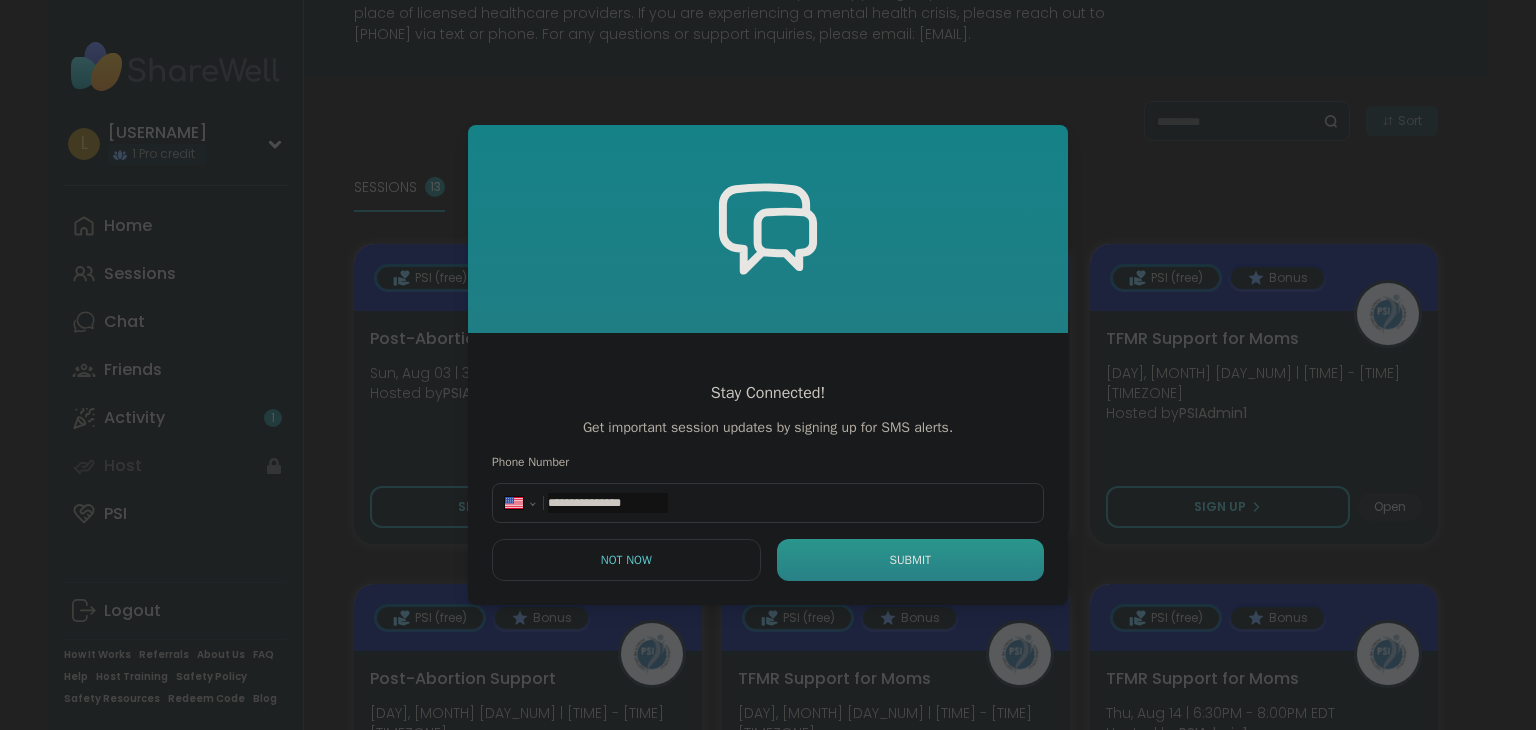 click on "Submit" at bounding box center (910, 560) 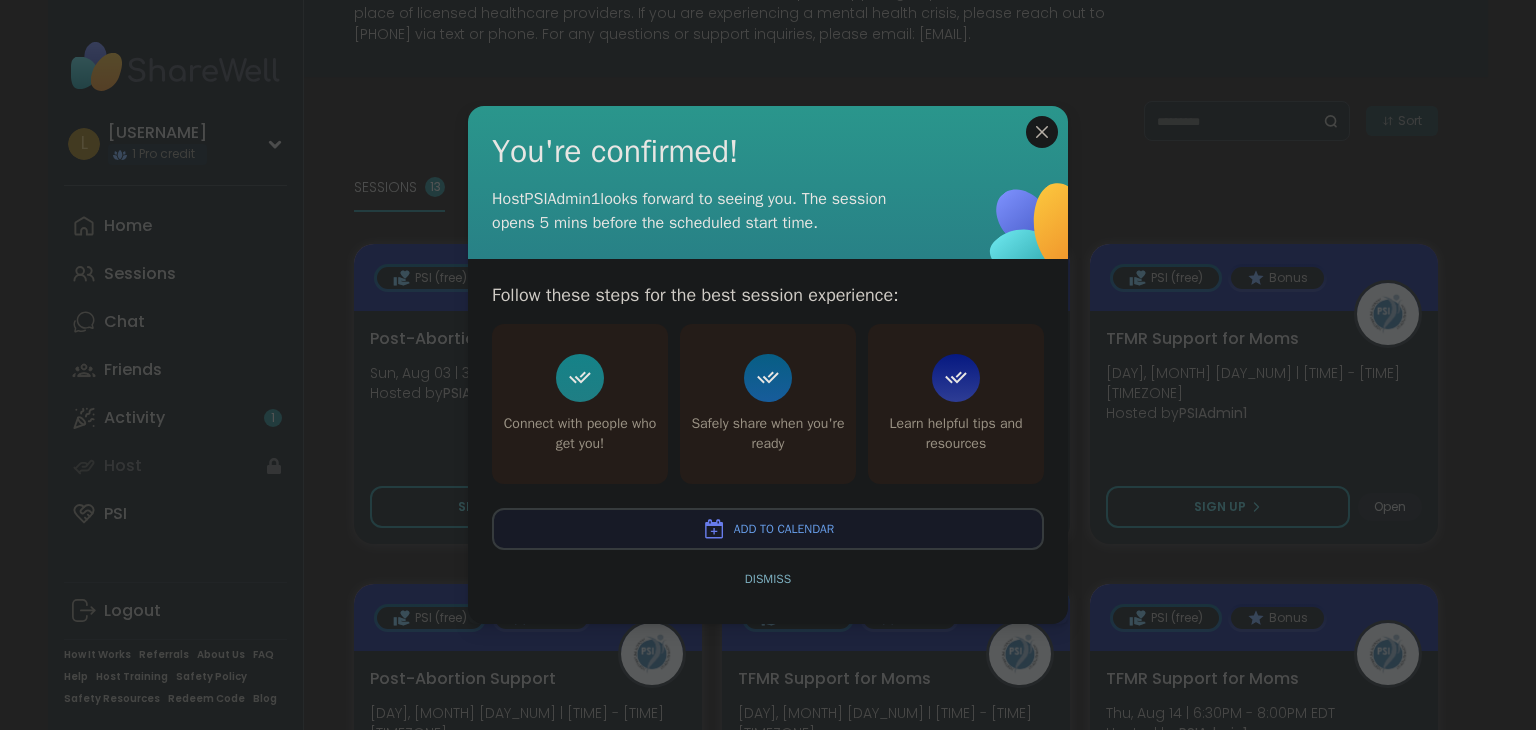click on "Add to Calendar" at bounding box center [768, 529] 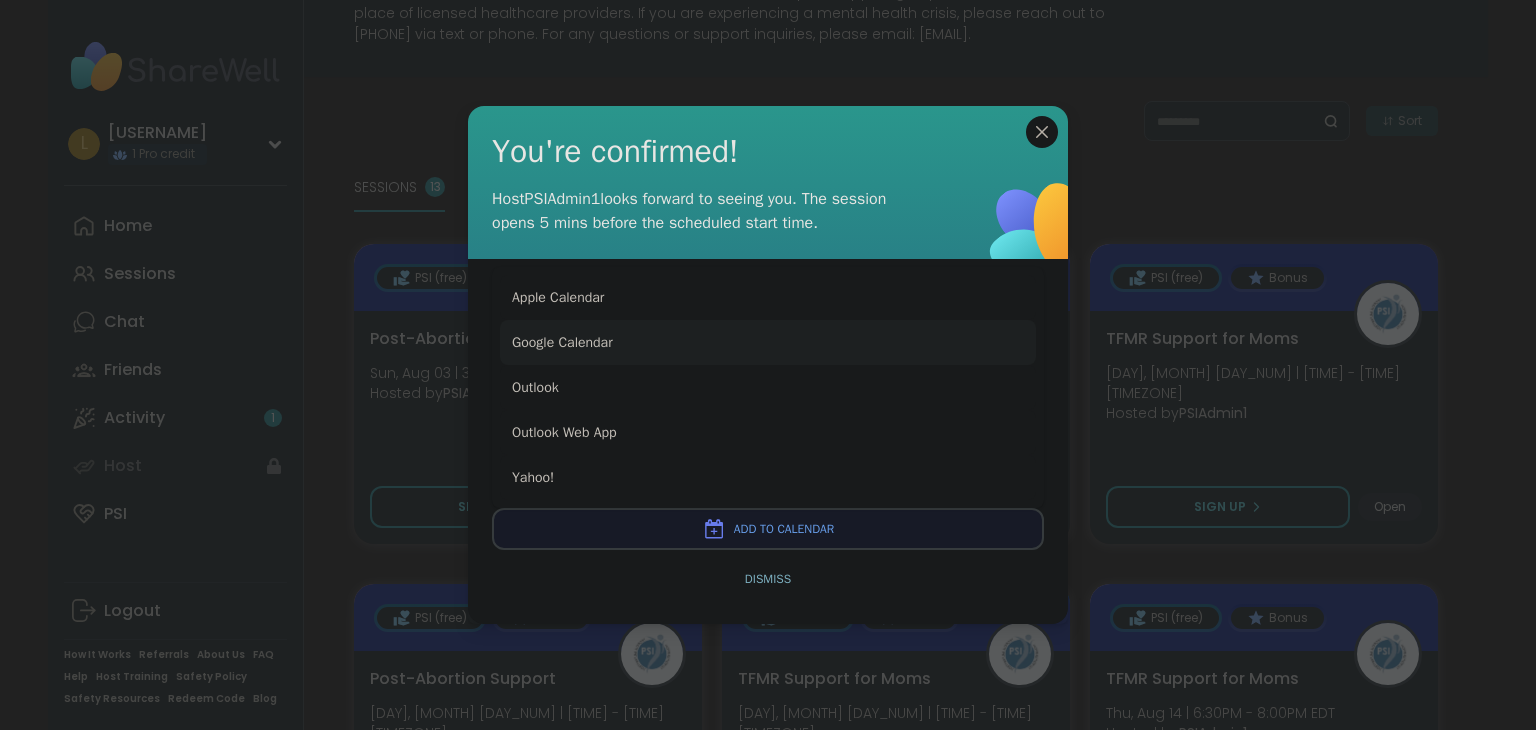 click on "Google Calendar" at bounding box center [768, 342] 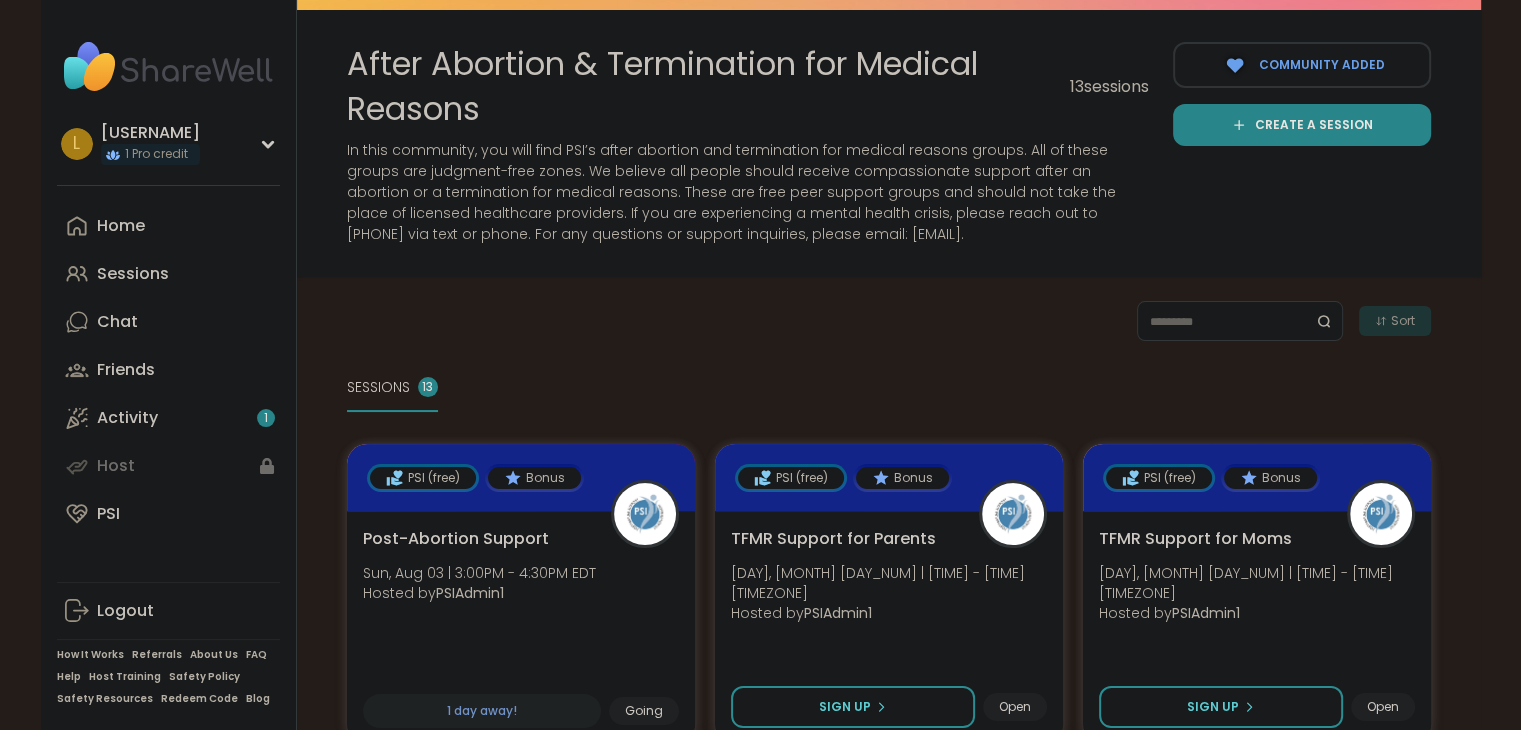 scroll, scrollTop: 0, scrollLeft: 0, axis: both 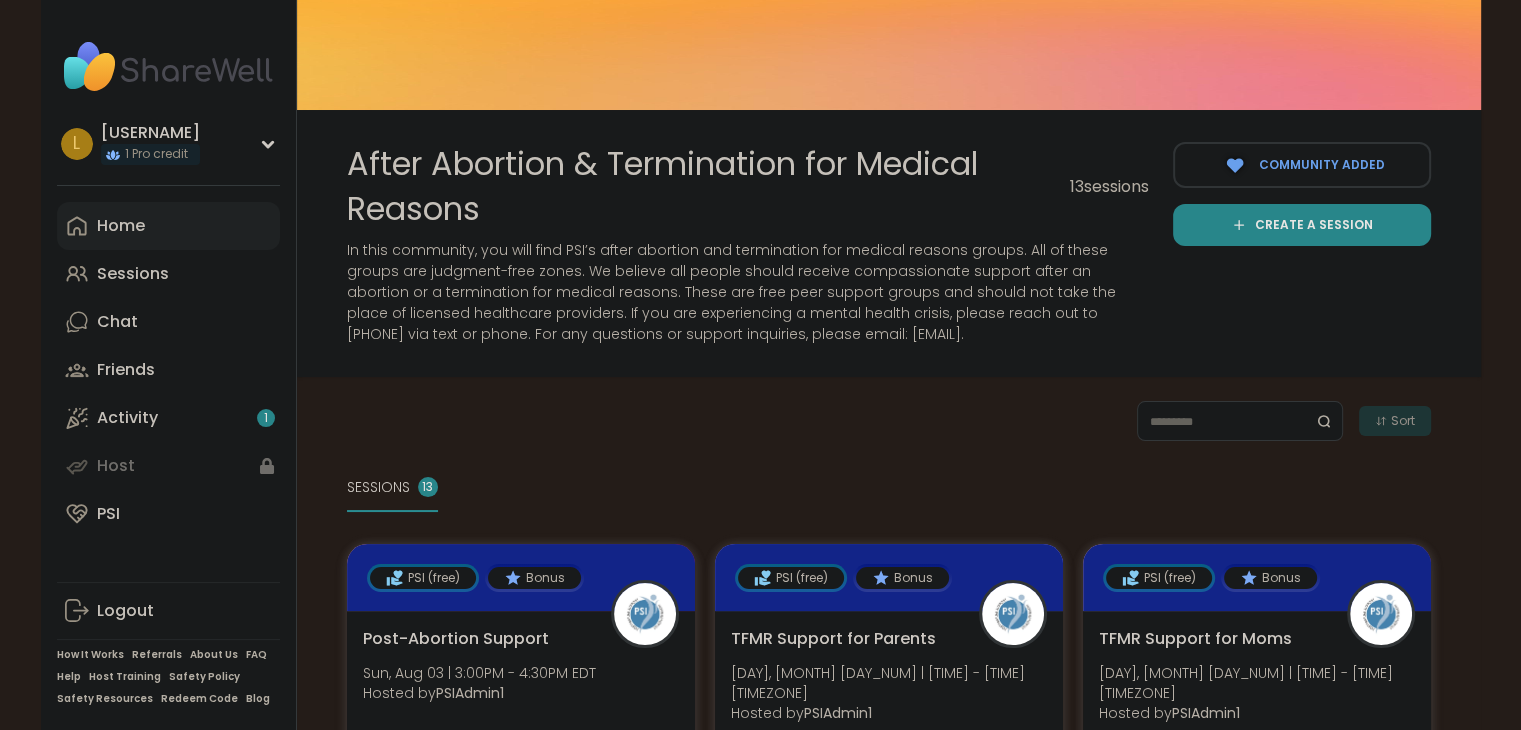 click on "Home" at bounding box center [121, 226] 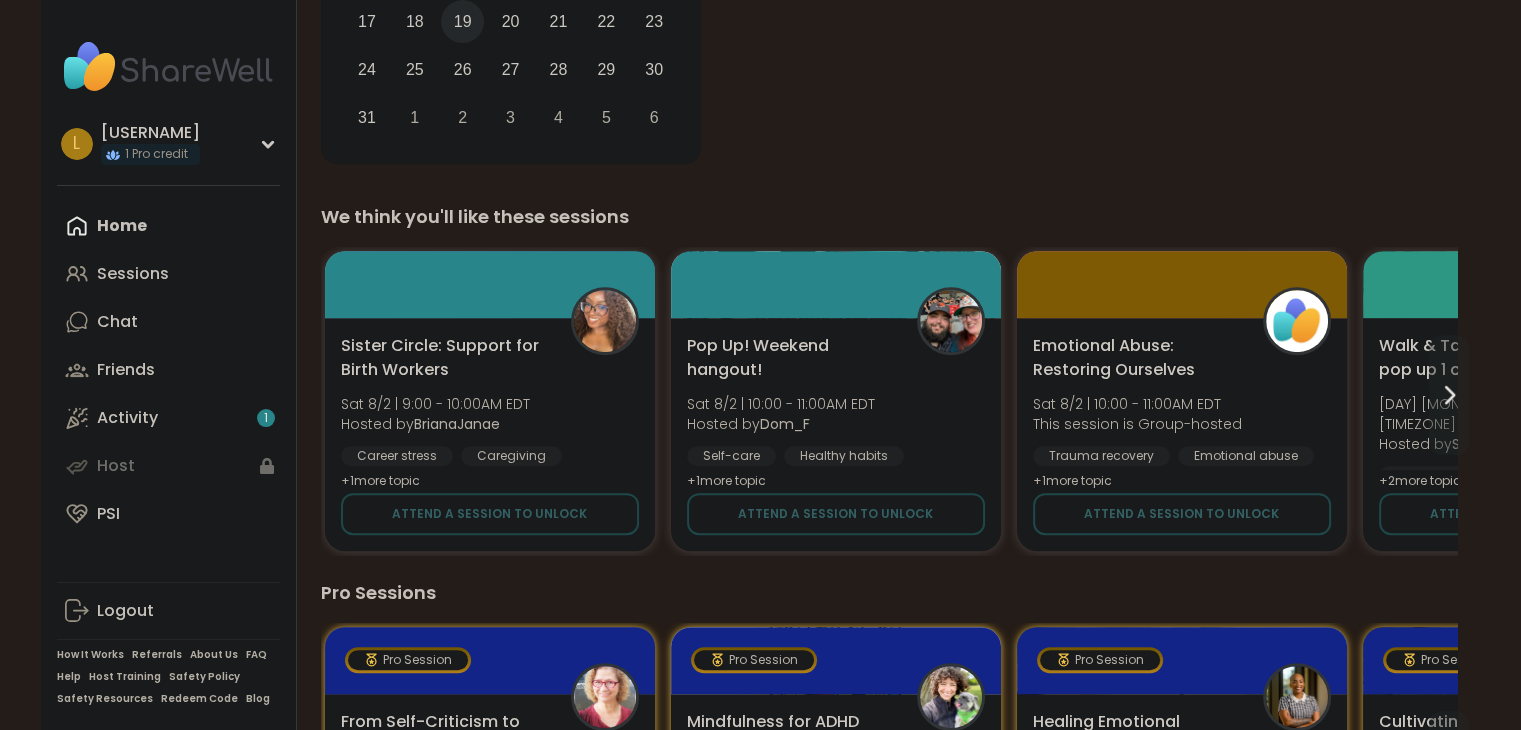 scroll, scrollTop: 800, scrollLeft: 0, axis: vertical 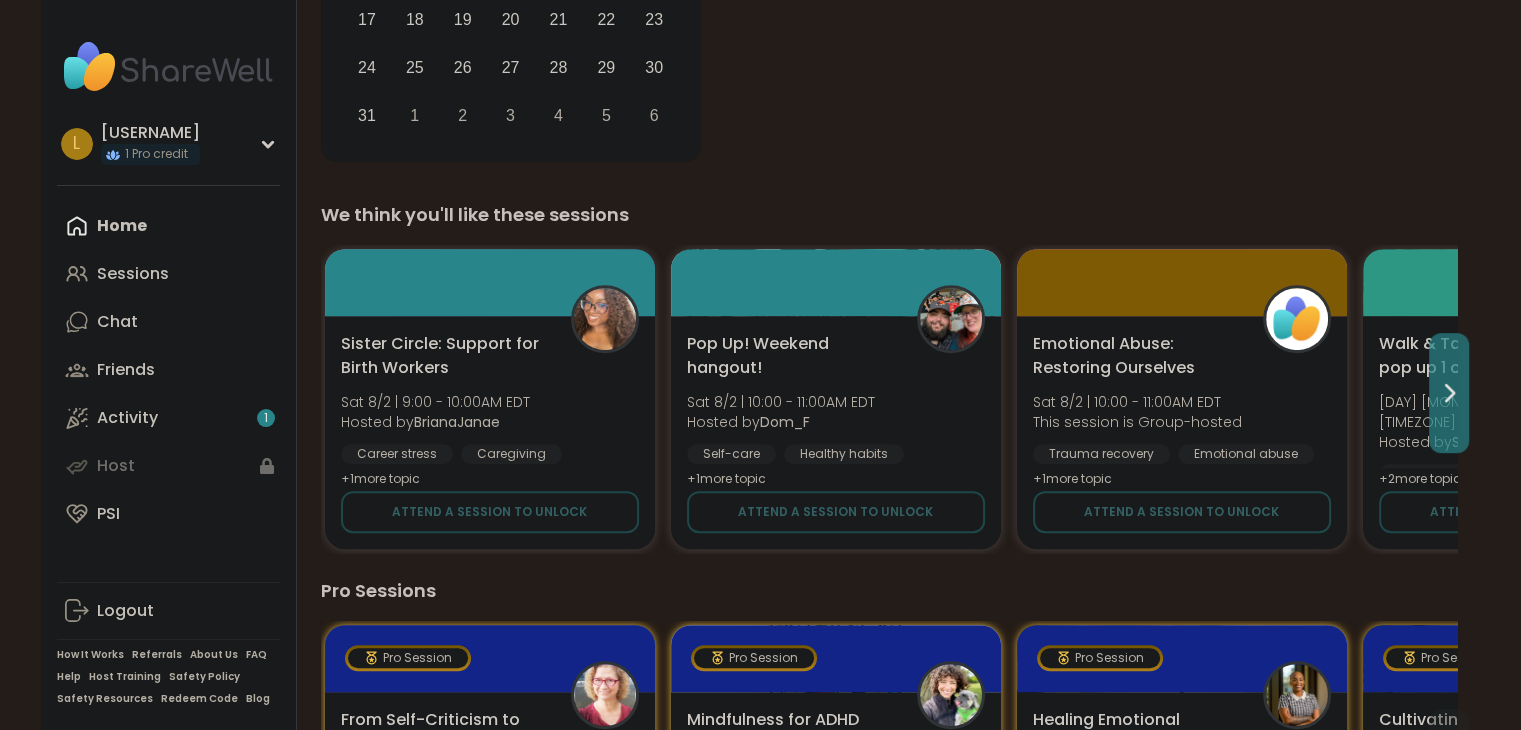 click 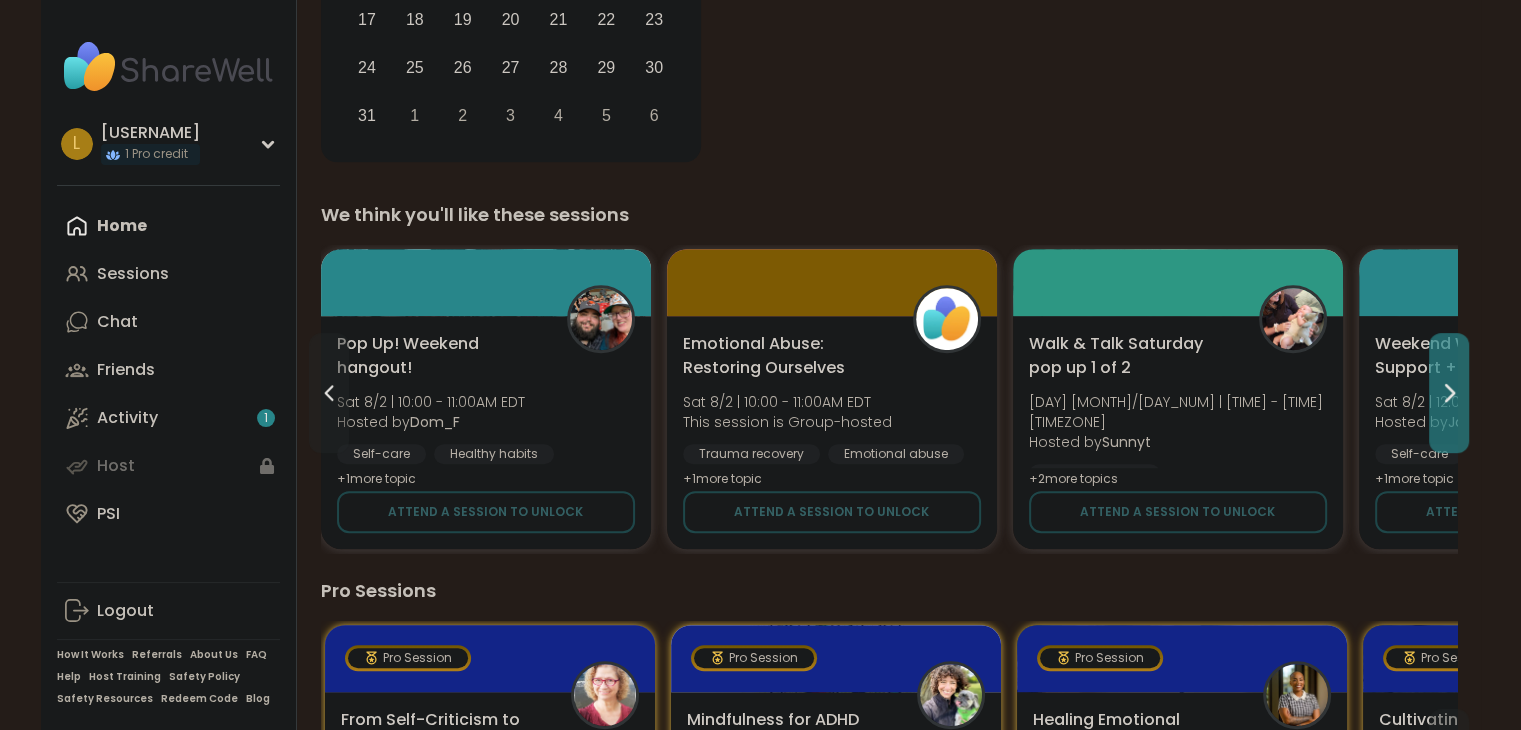 click 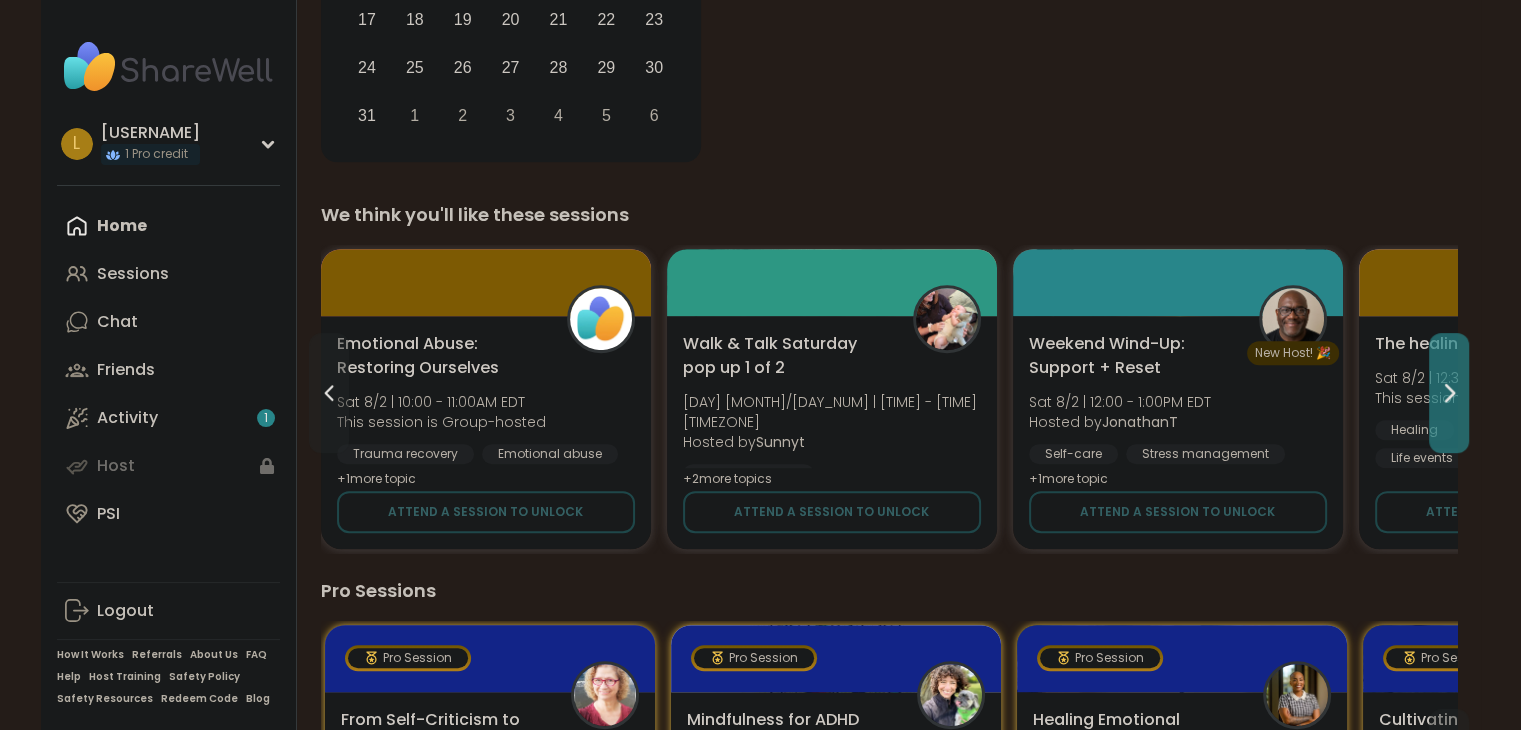 click 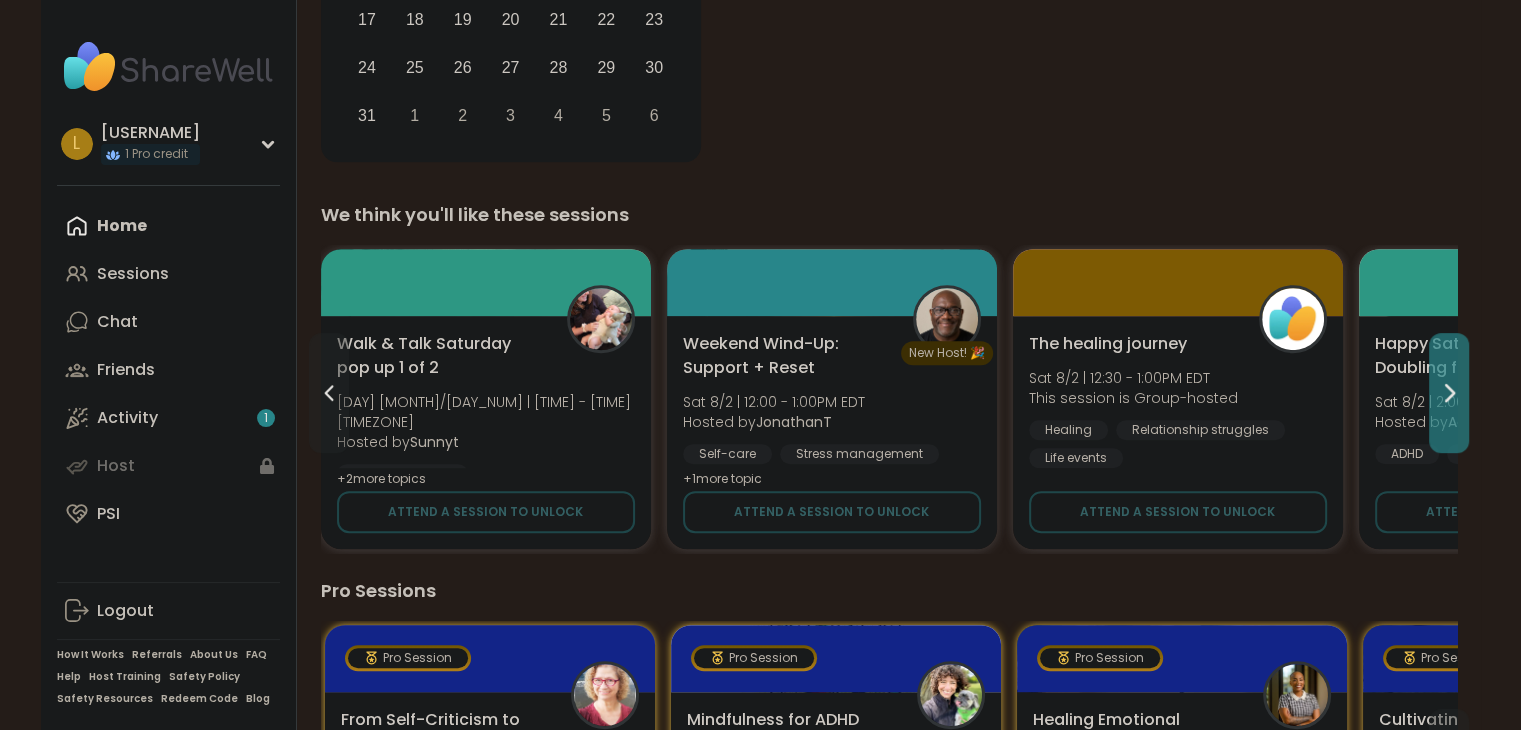 click 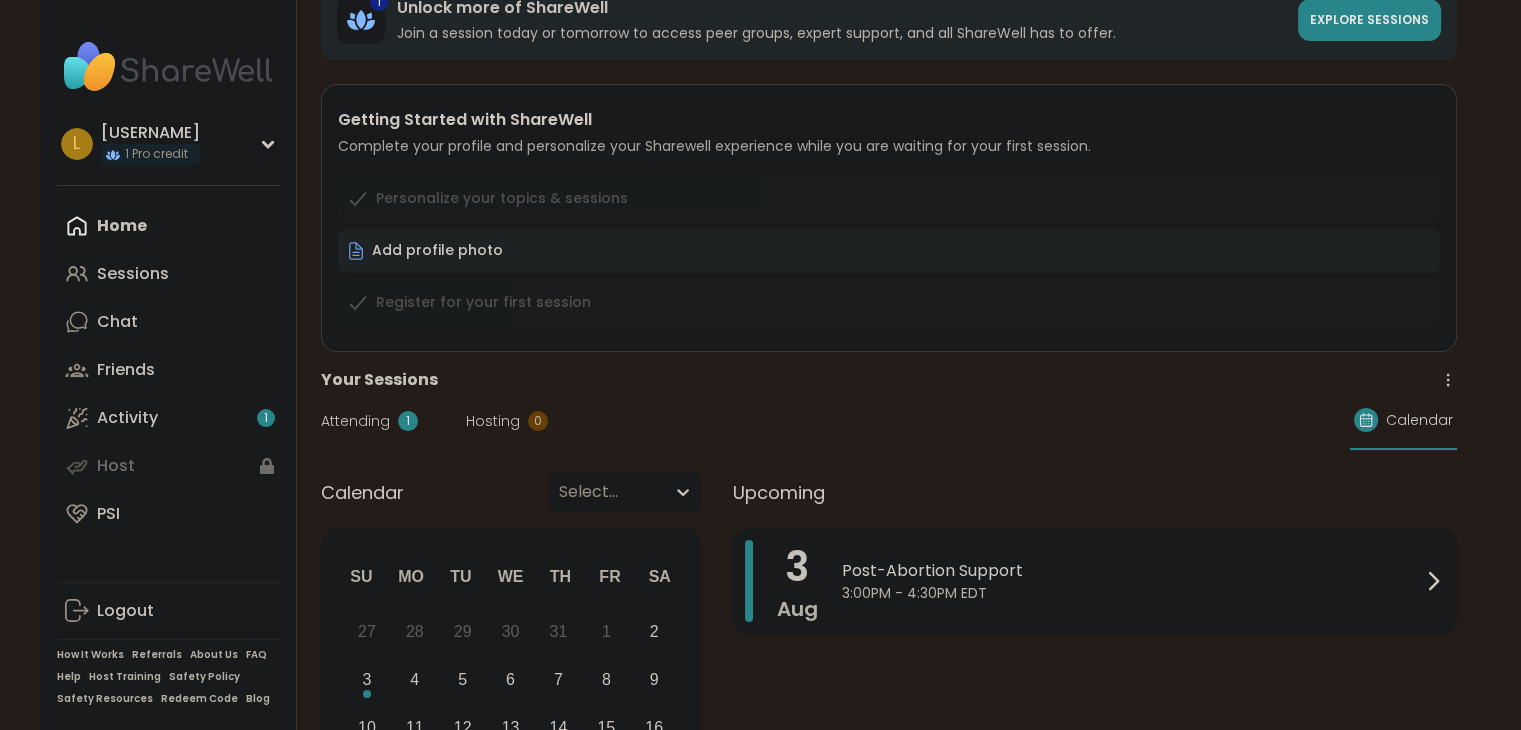 scroll, scrollTop: 0, scrollLeft: 0, axis: both 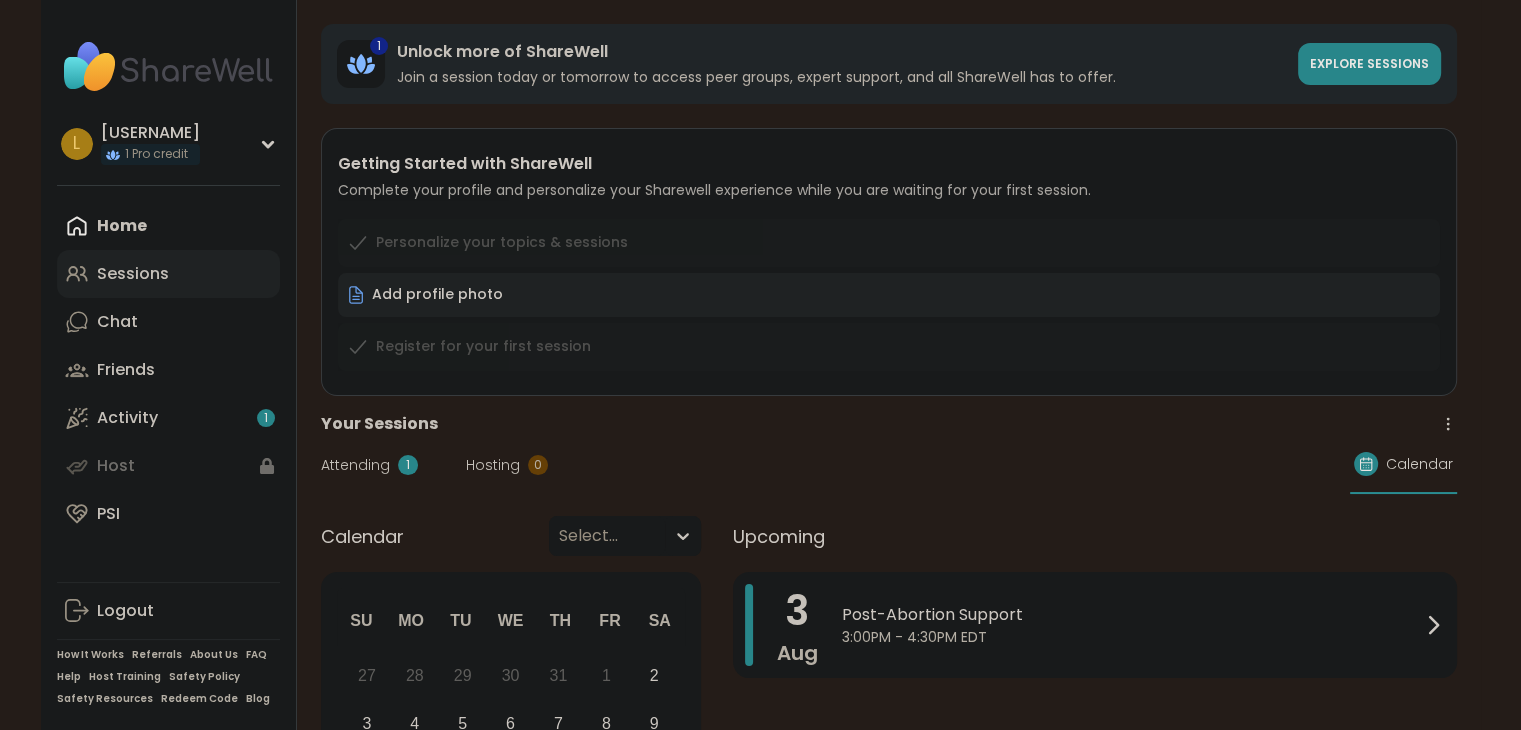click on "Sessions" at bounding box center [168, 274] 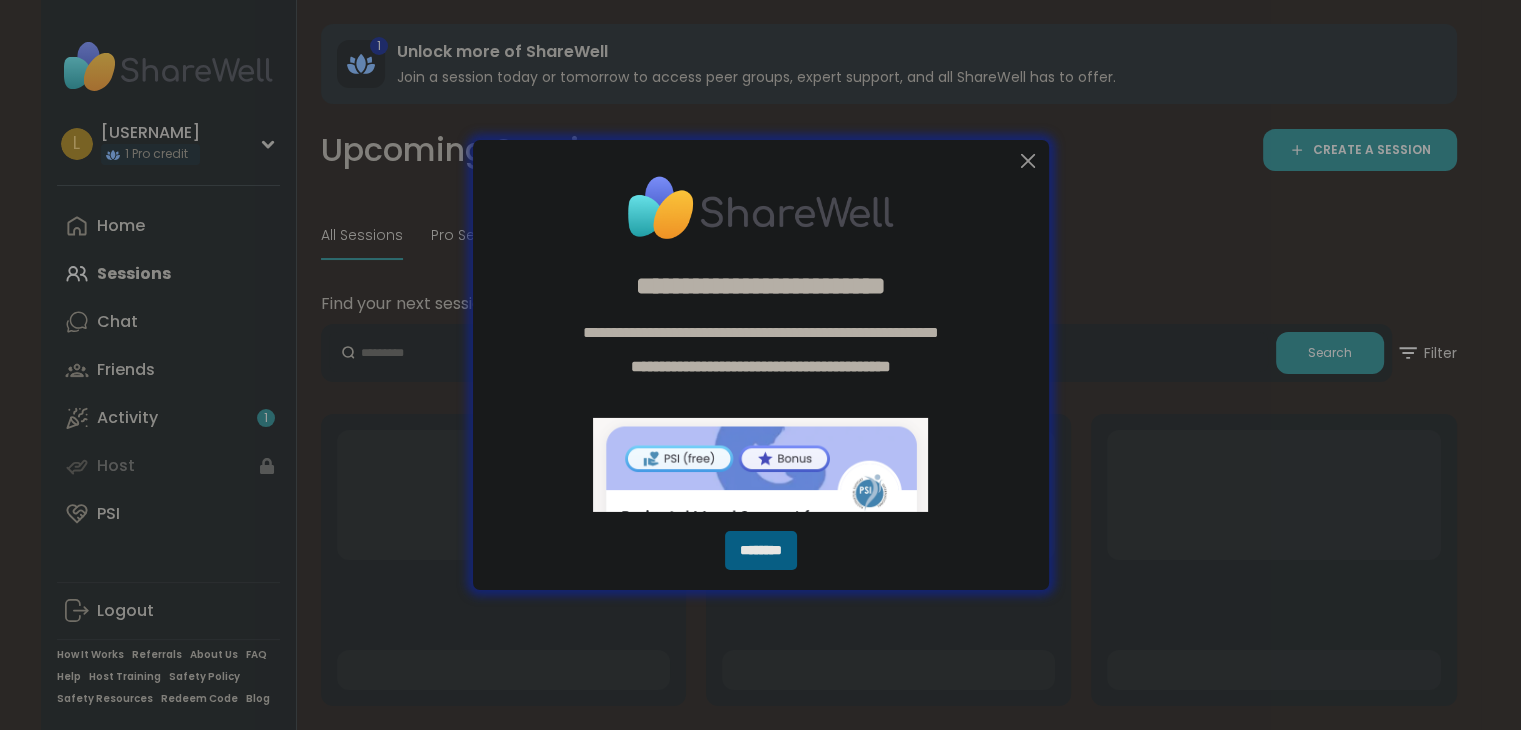 scroll, scrollTop: 0, scrollLeft: 0, axis: both 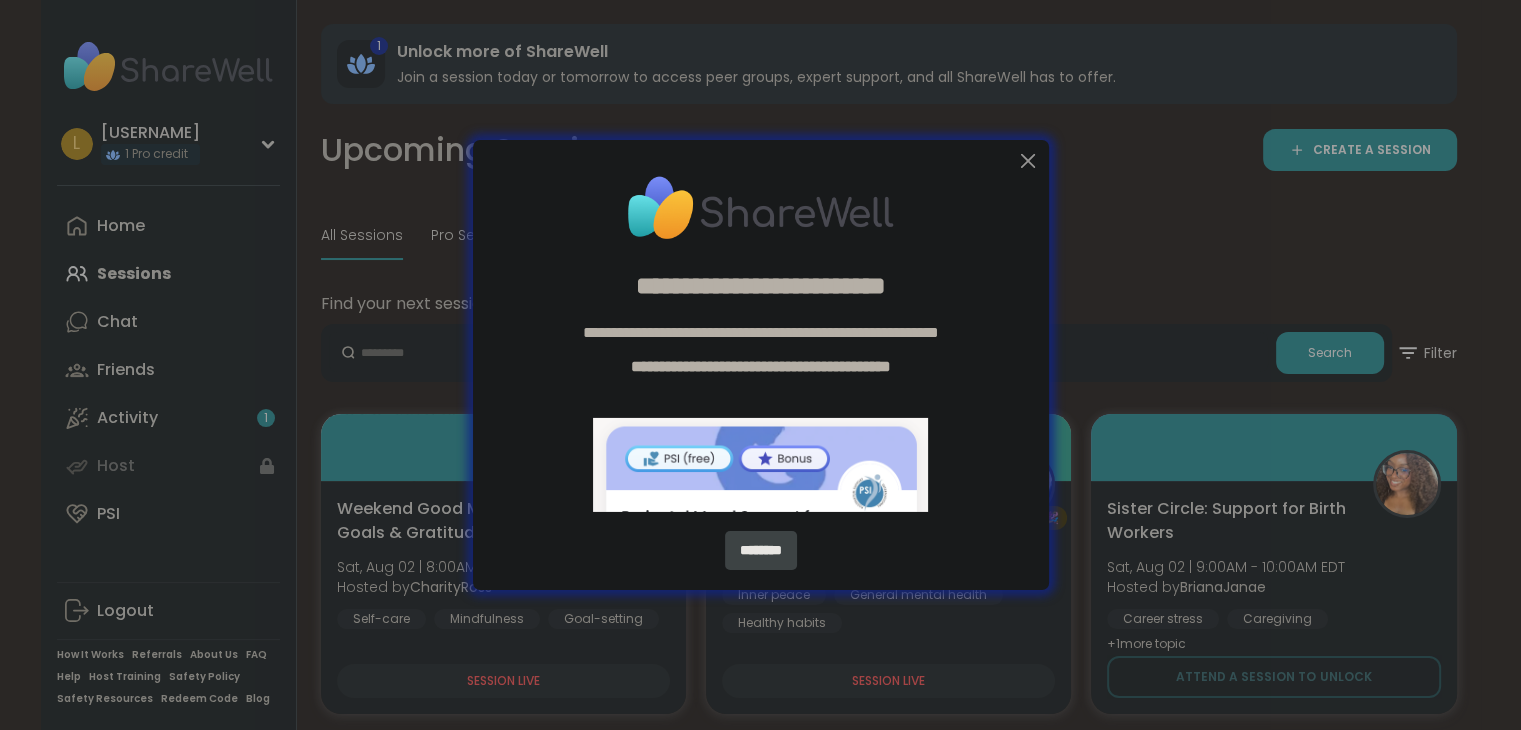 click on "********" at bounding box center [761, 551] 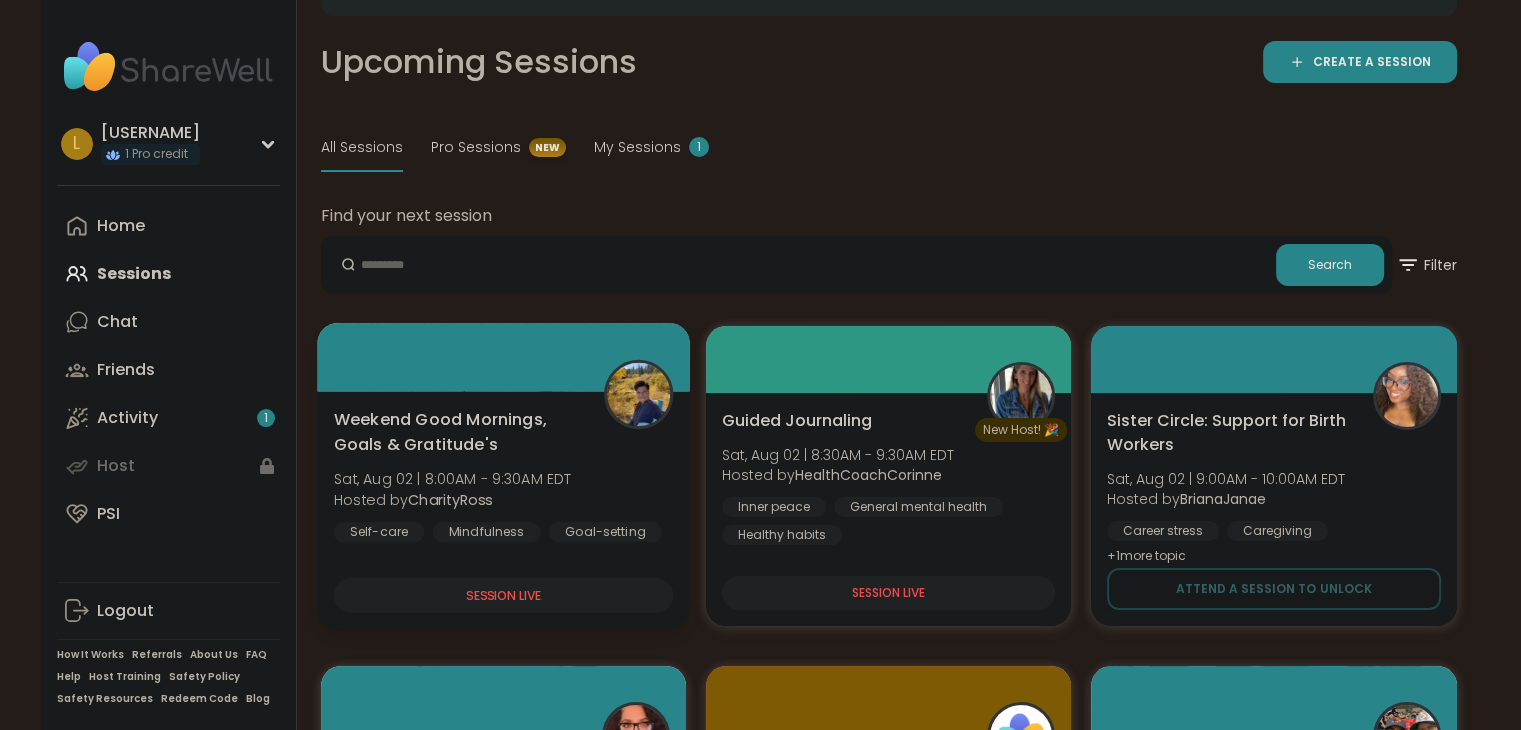 scroll, scrollTop: 0, scrollLeft: 0, axis: both 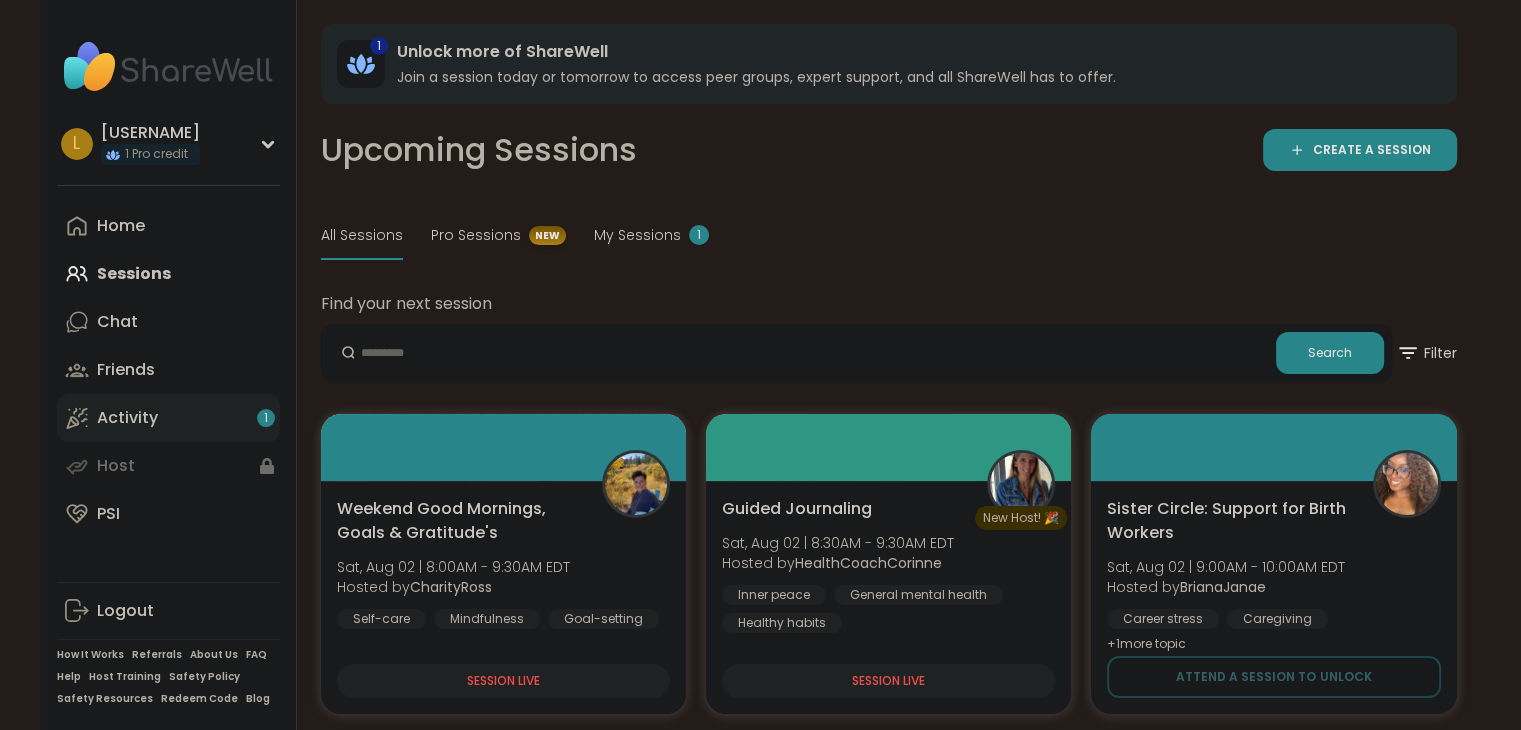 click on "Activity 1" at bounding box center [127, 418] 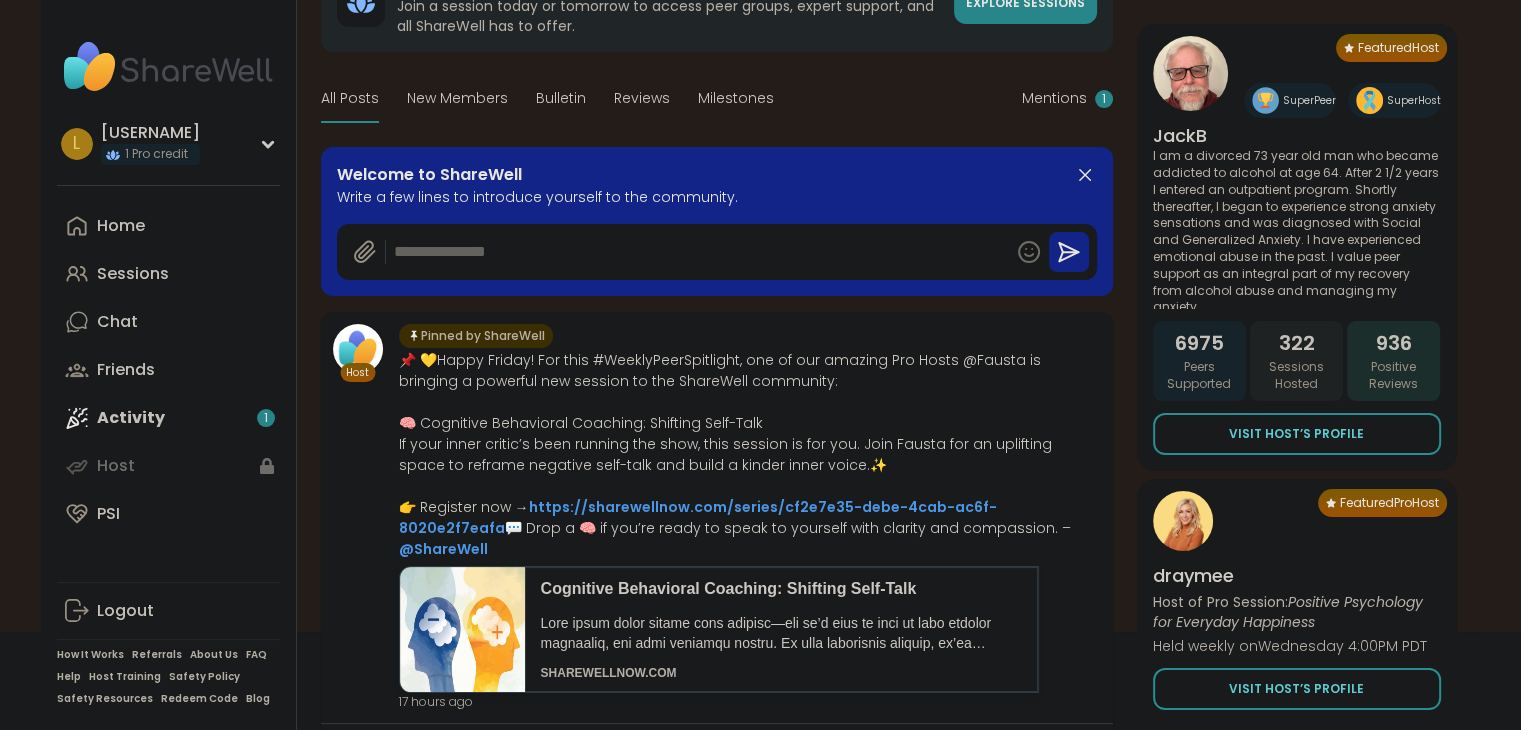 scroll, scrollTop: 0, scrollLeft: 0, axis: both 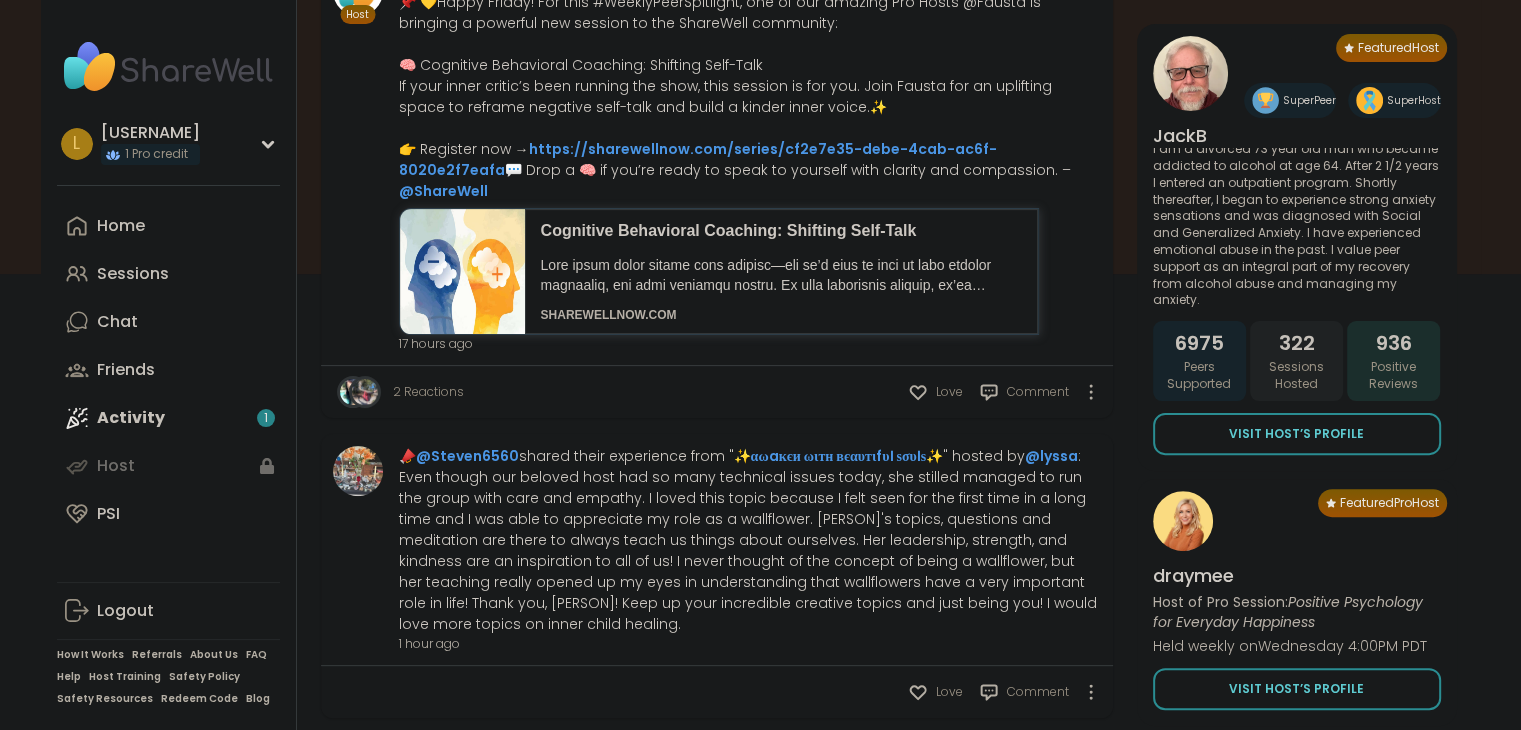 type on "*" 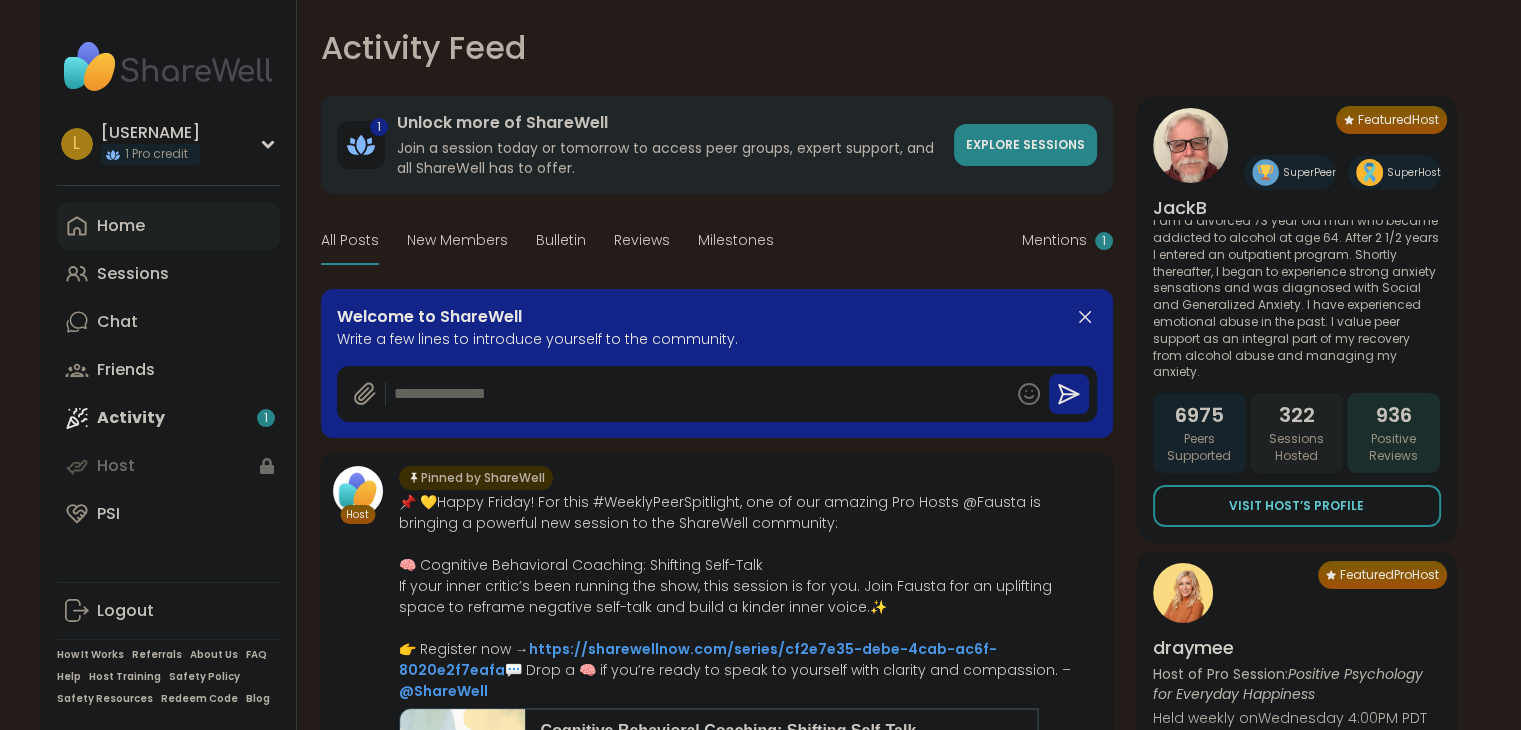 scroll, scrollTop: 0, scrollLeft: 0, axis: both 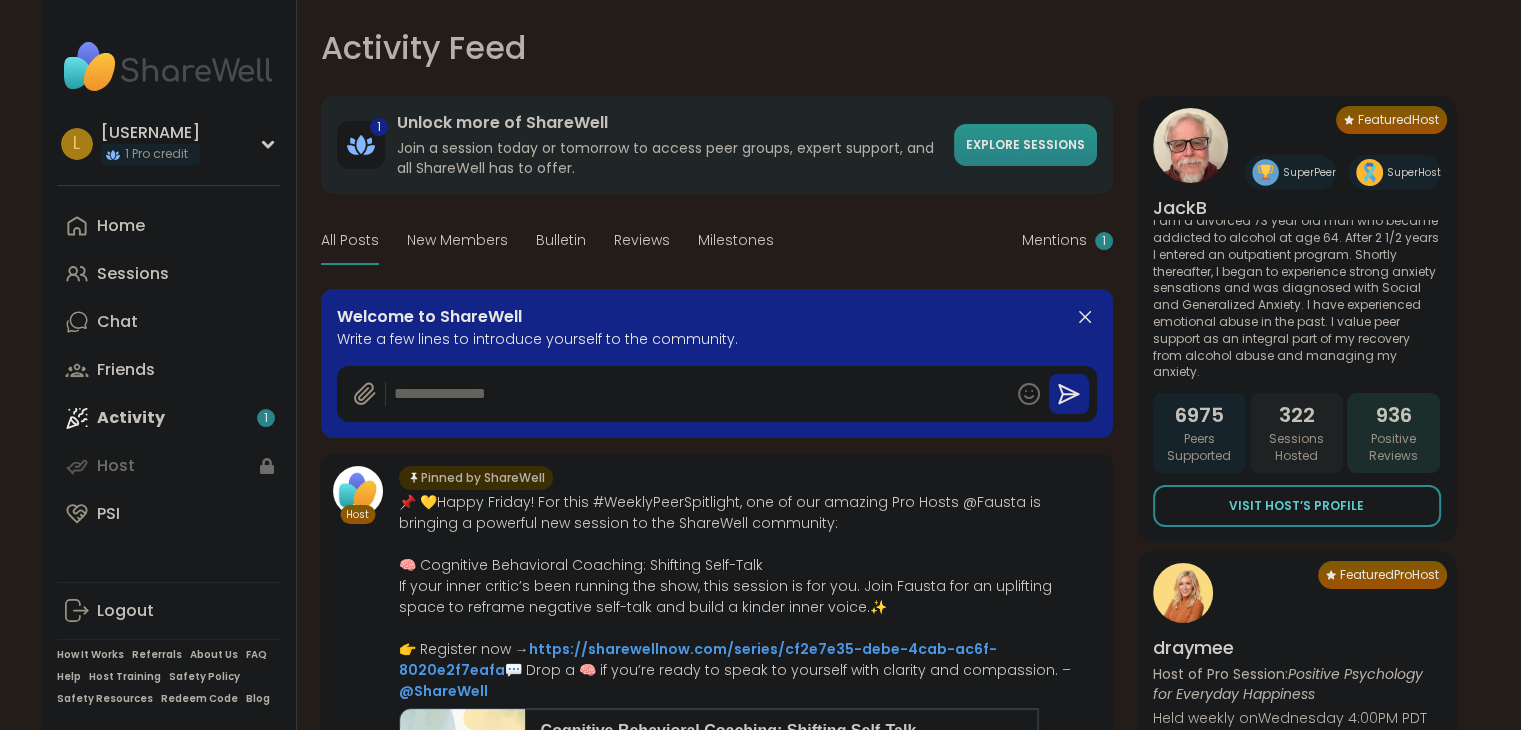 click on "Explore sessions" at bounding box center [1025, 145] 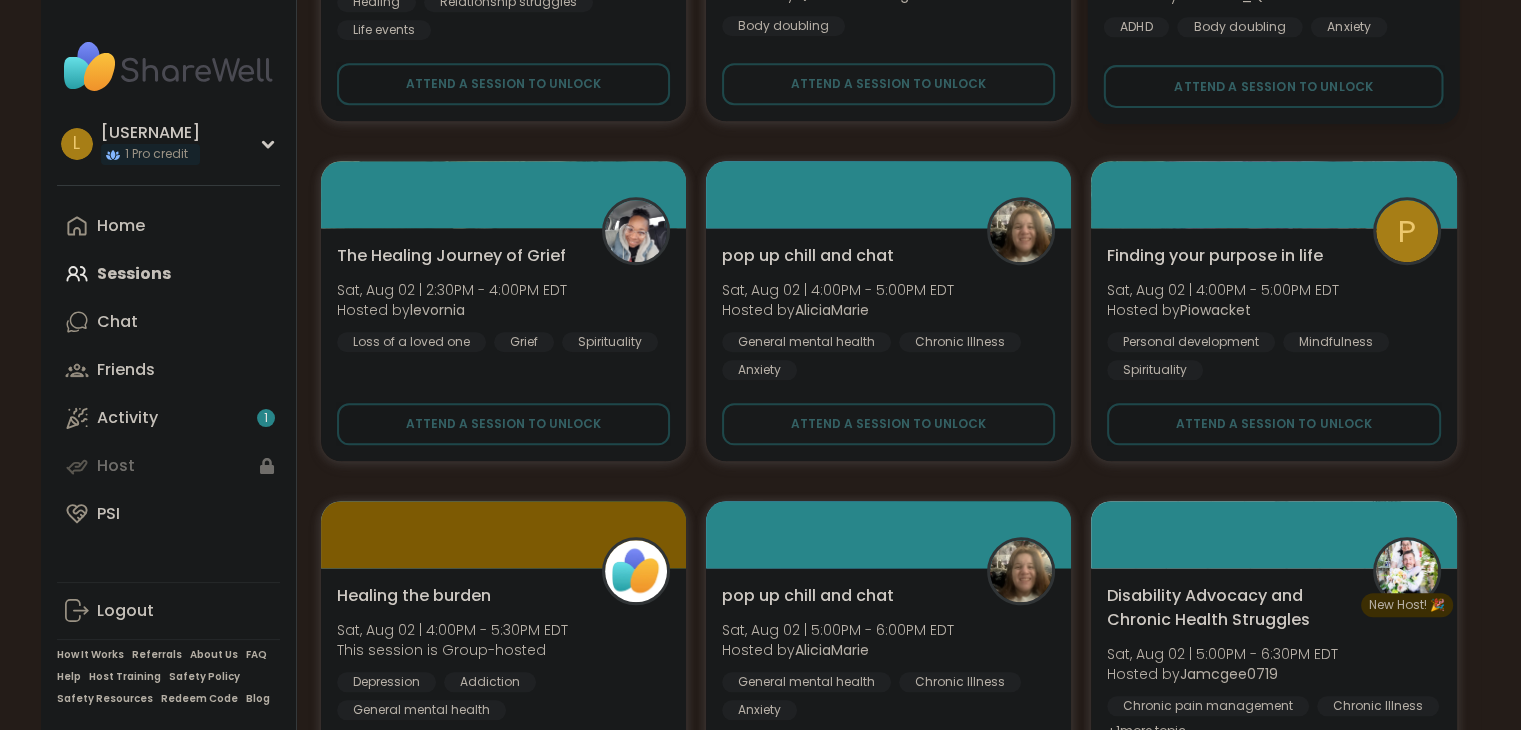 scroll, scrollTop: 1900, scrollLeft: 0, axis: vertical 